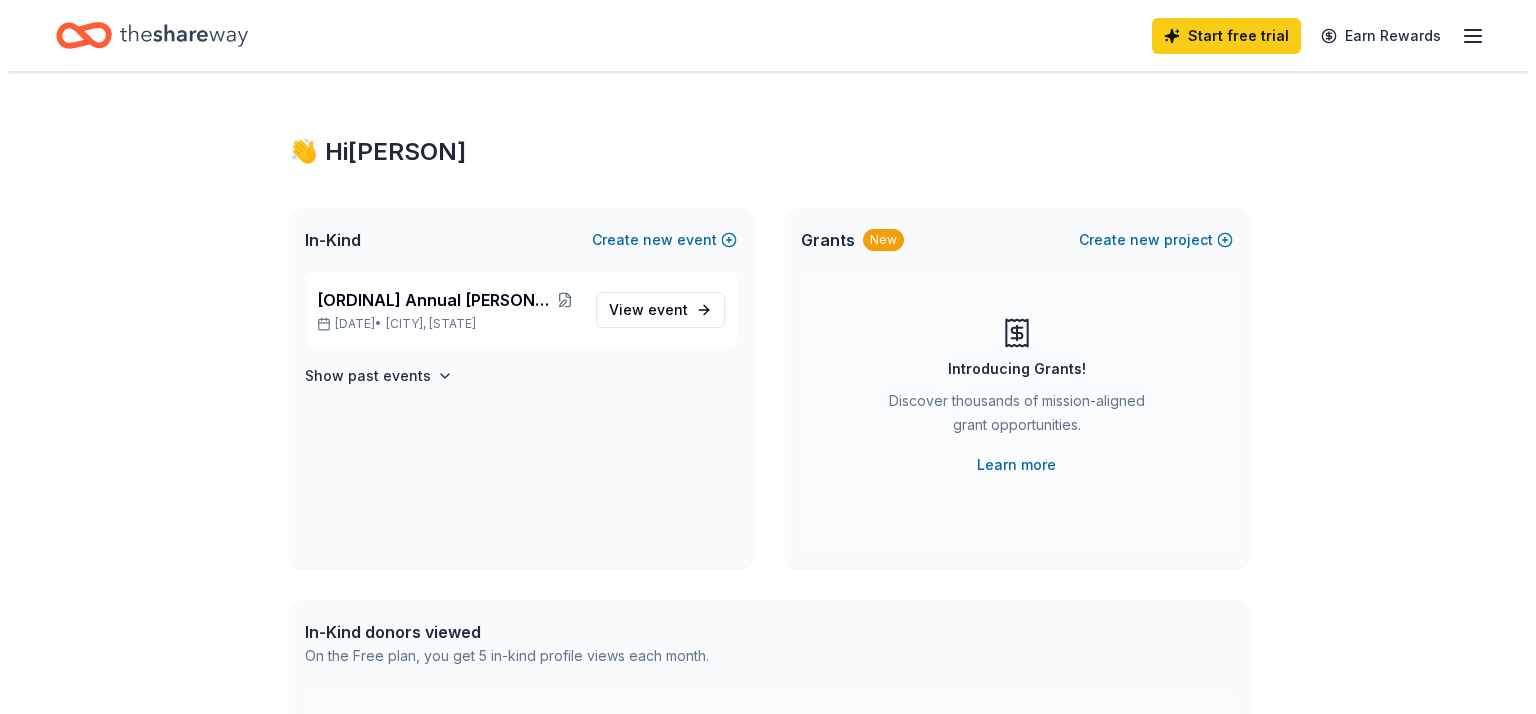 scroll, scrollTop: 0, scrollLeft: 0, axis: both 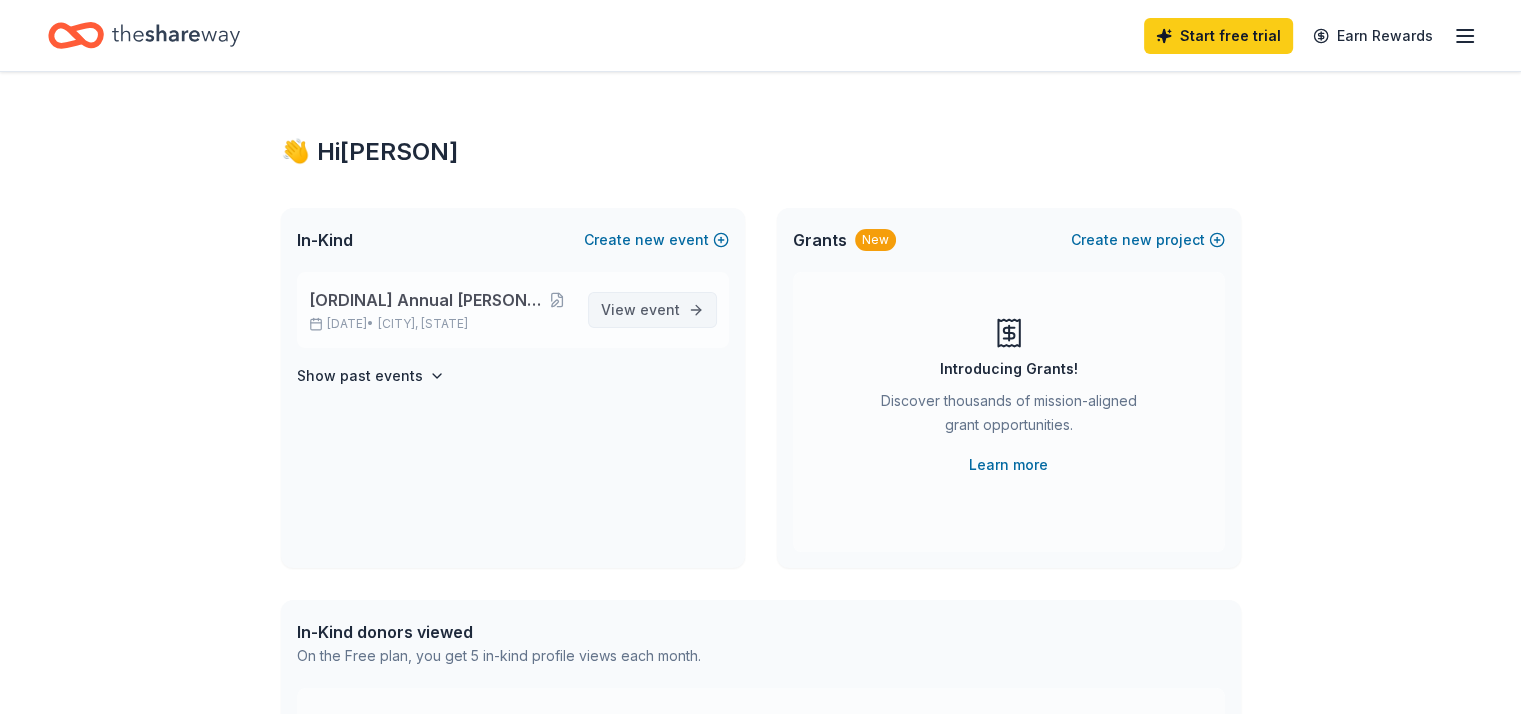 click on "event" at bounding box center [660, 309] 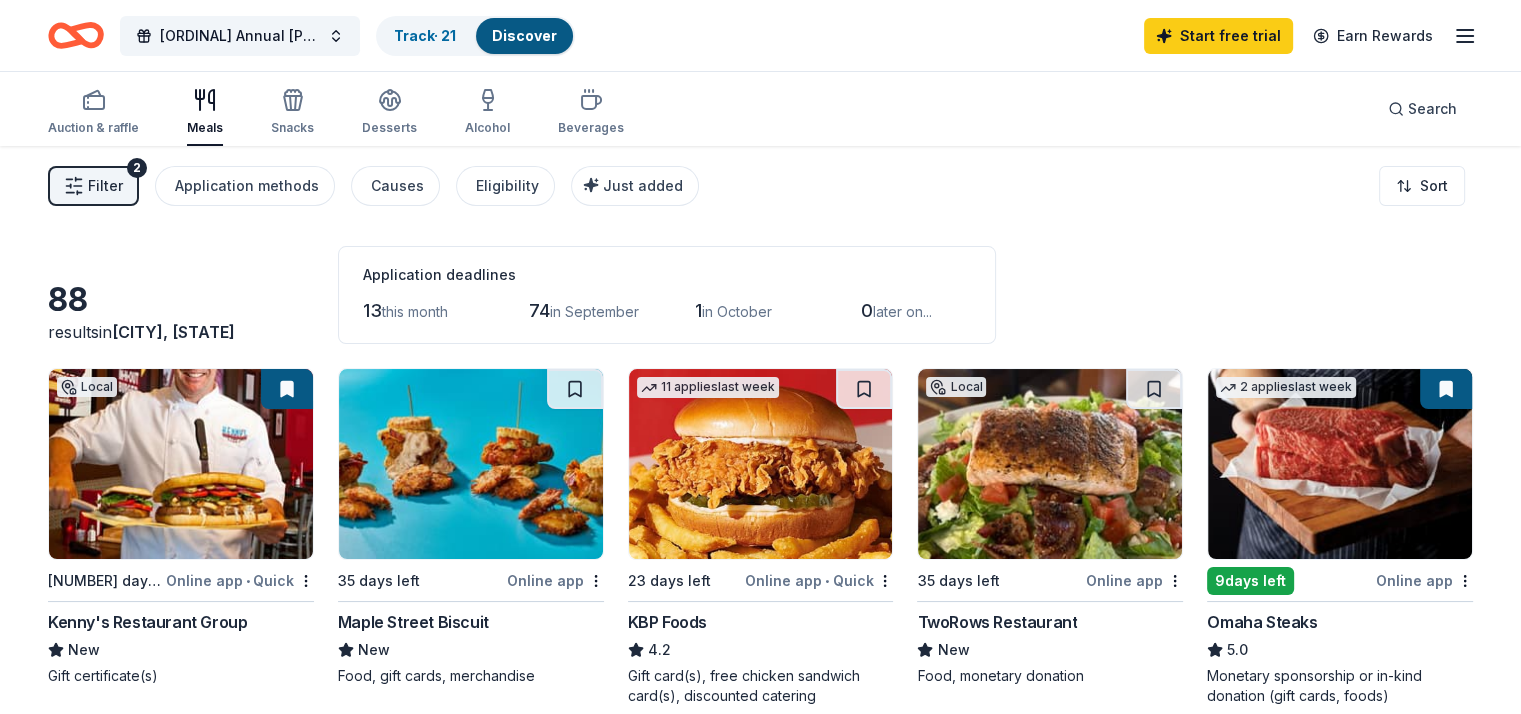 click 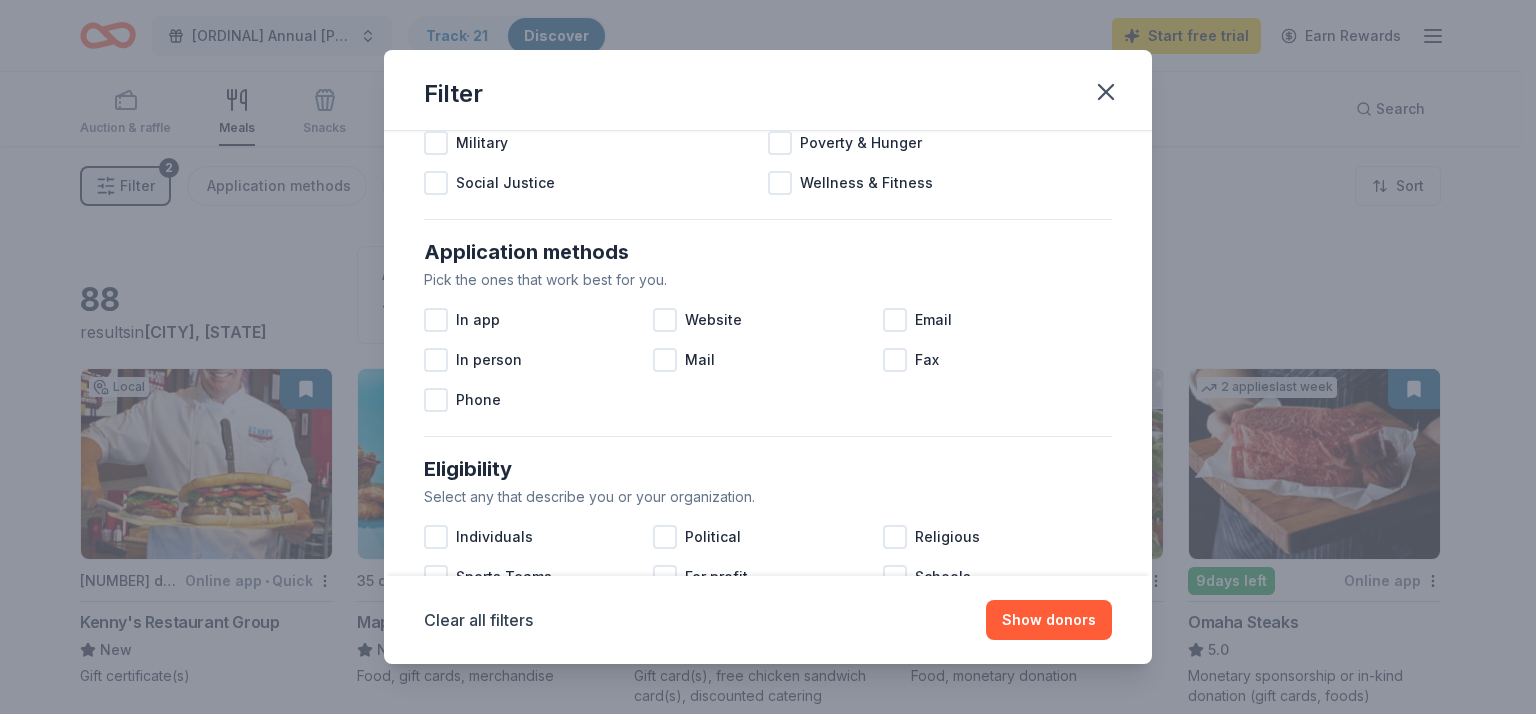scroll, scrollTop: 268, scrollLeft: 0, axis: vertical 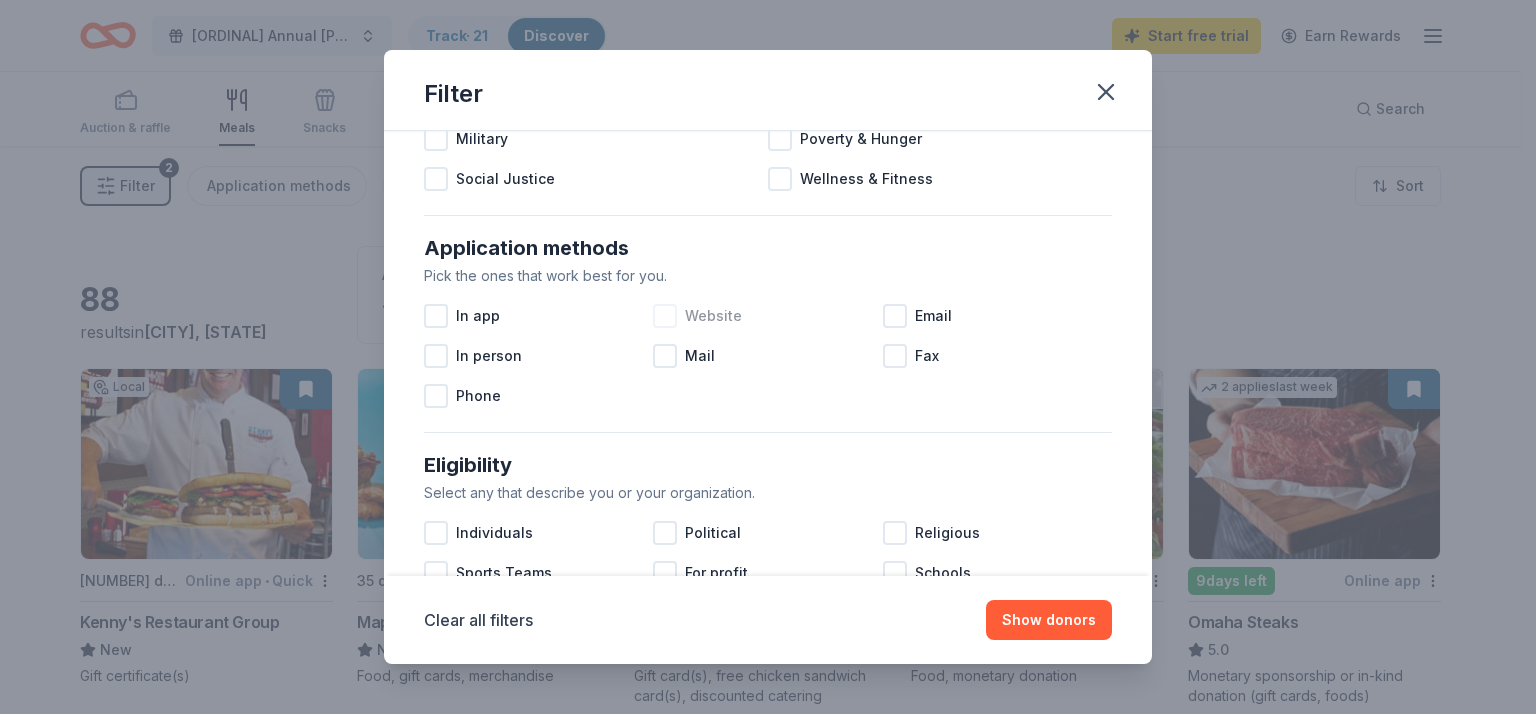 click at bounding box center [665, 316] 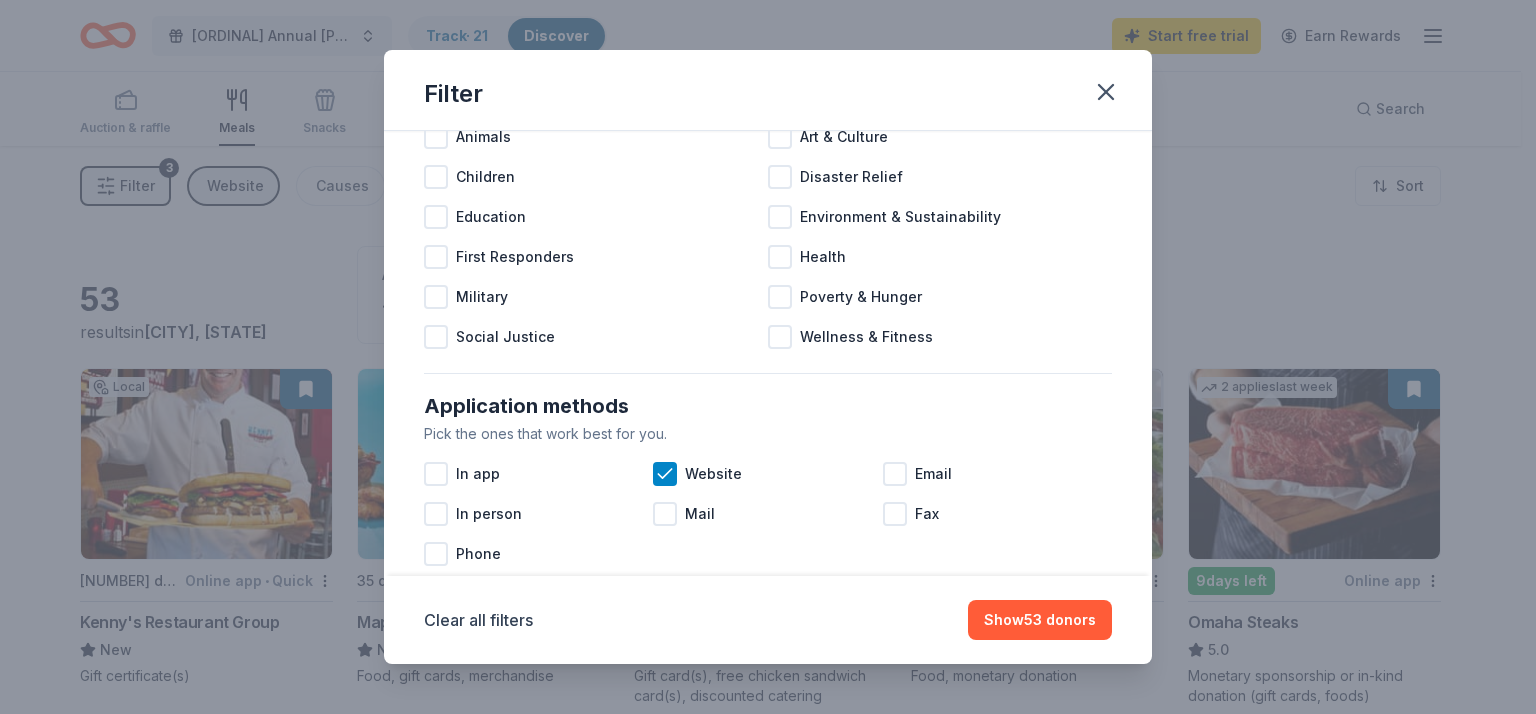 scroll, scrollTop: 112, scrollLeft: 0, axis: vertical 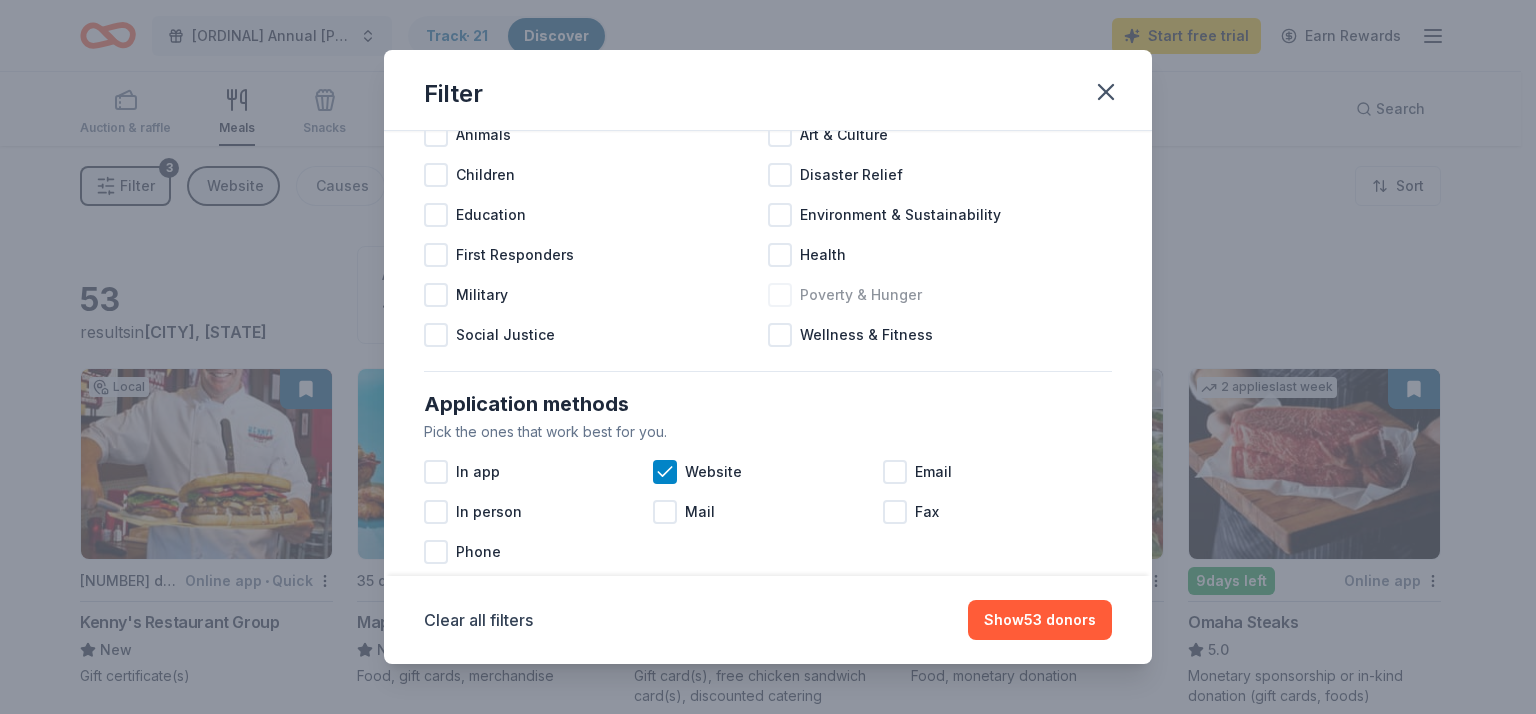 click at bounding box center (780, 295) 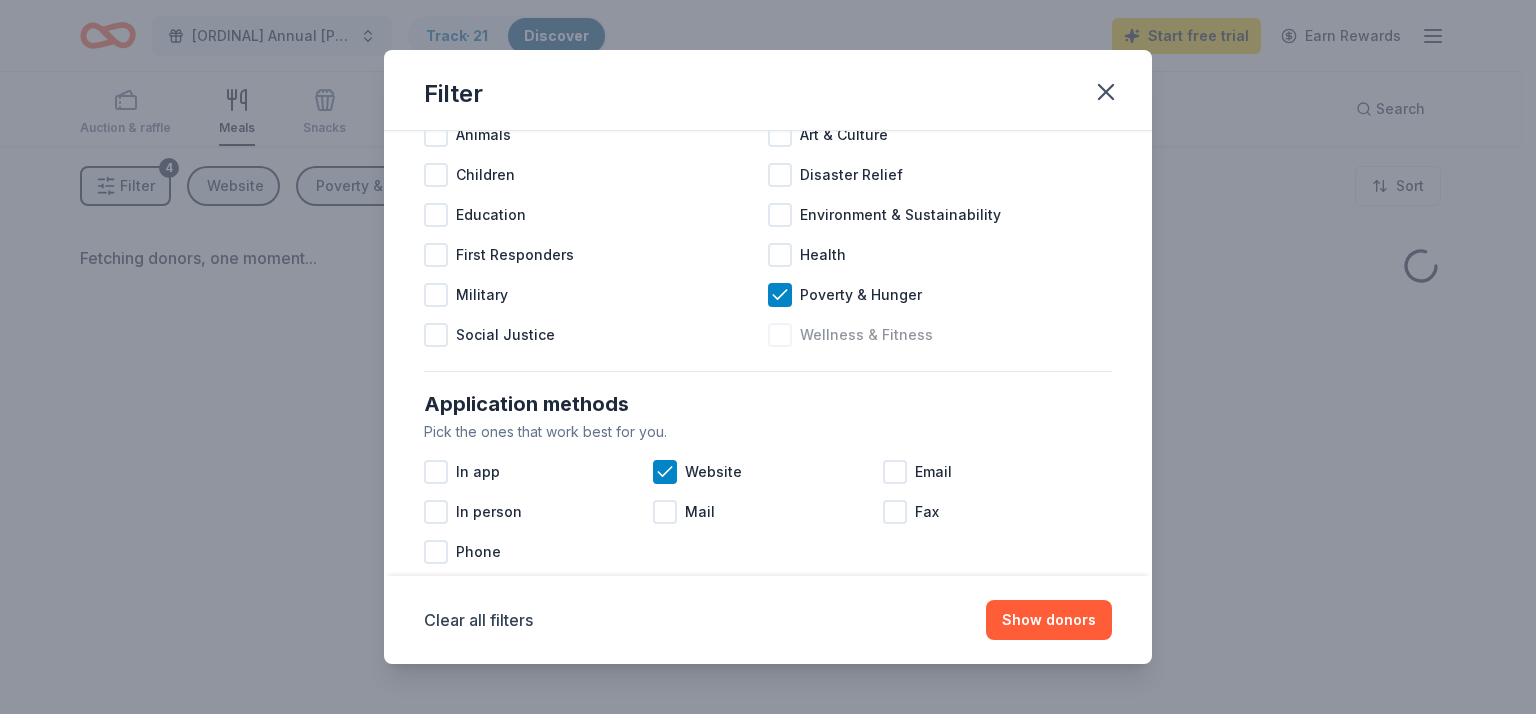 click at bounding box center [780, 335] 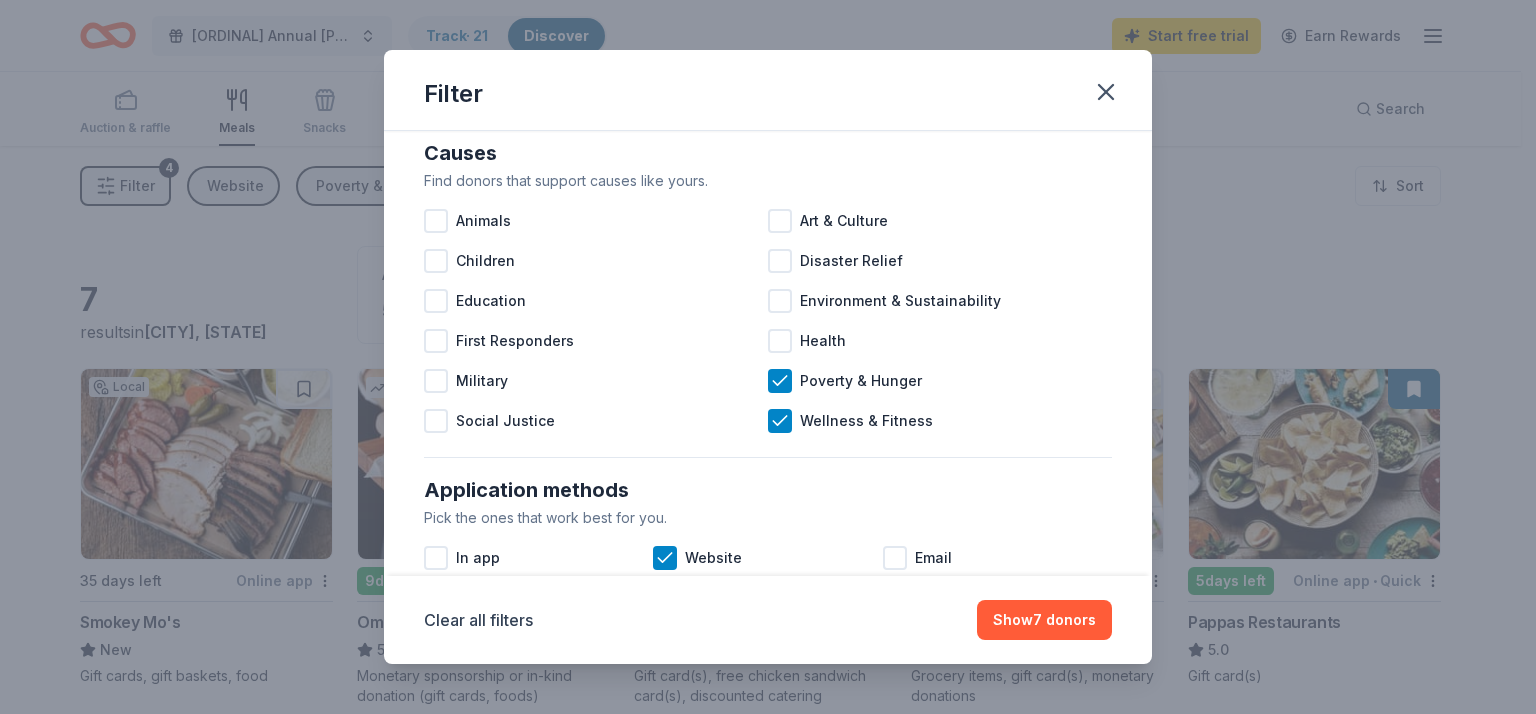 scroll, scrollTop: 23, scrollLeft: 0, axis: vertical 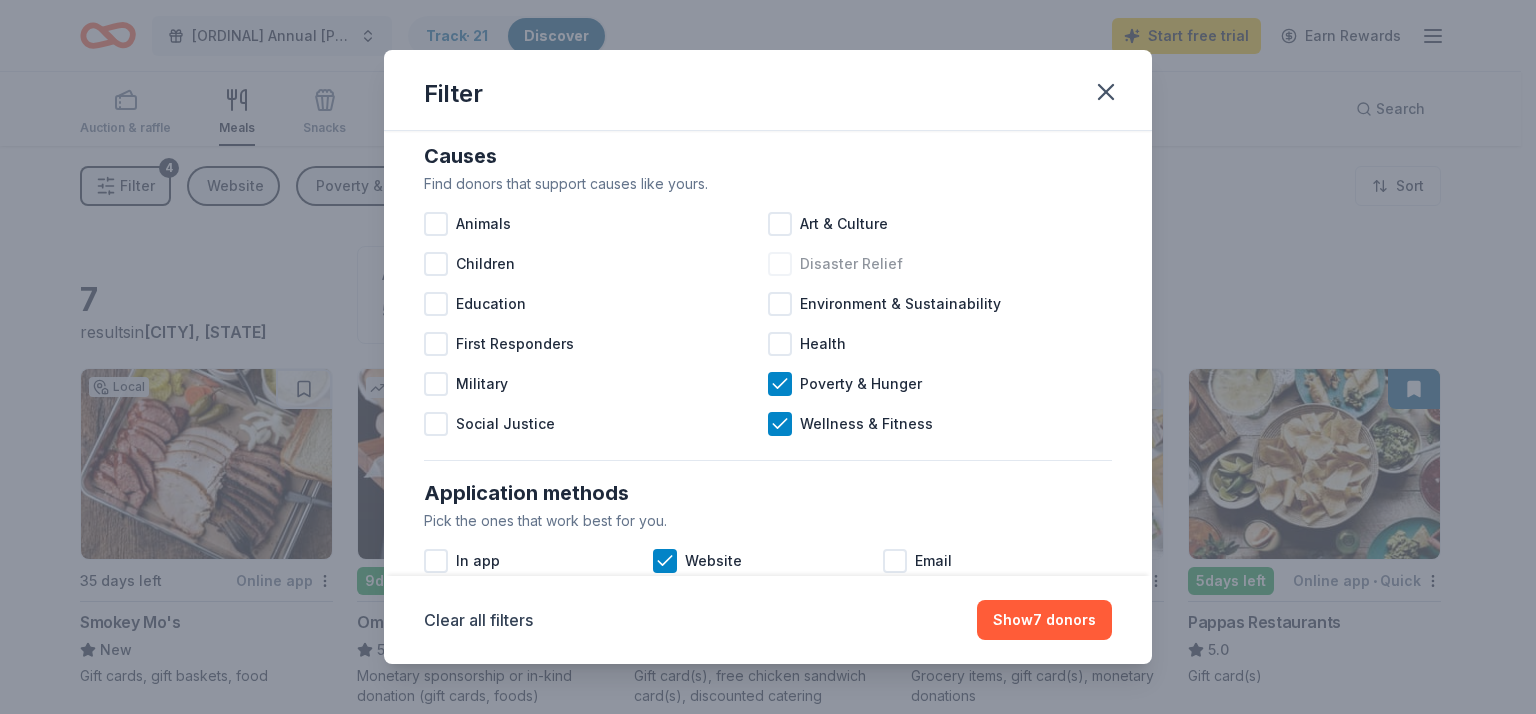click at bounding box center [780, 264] 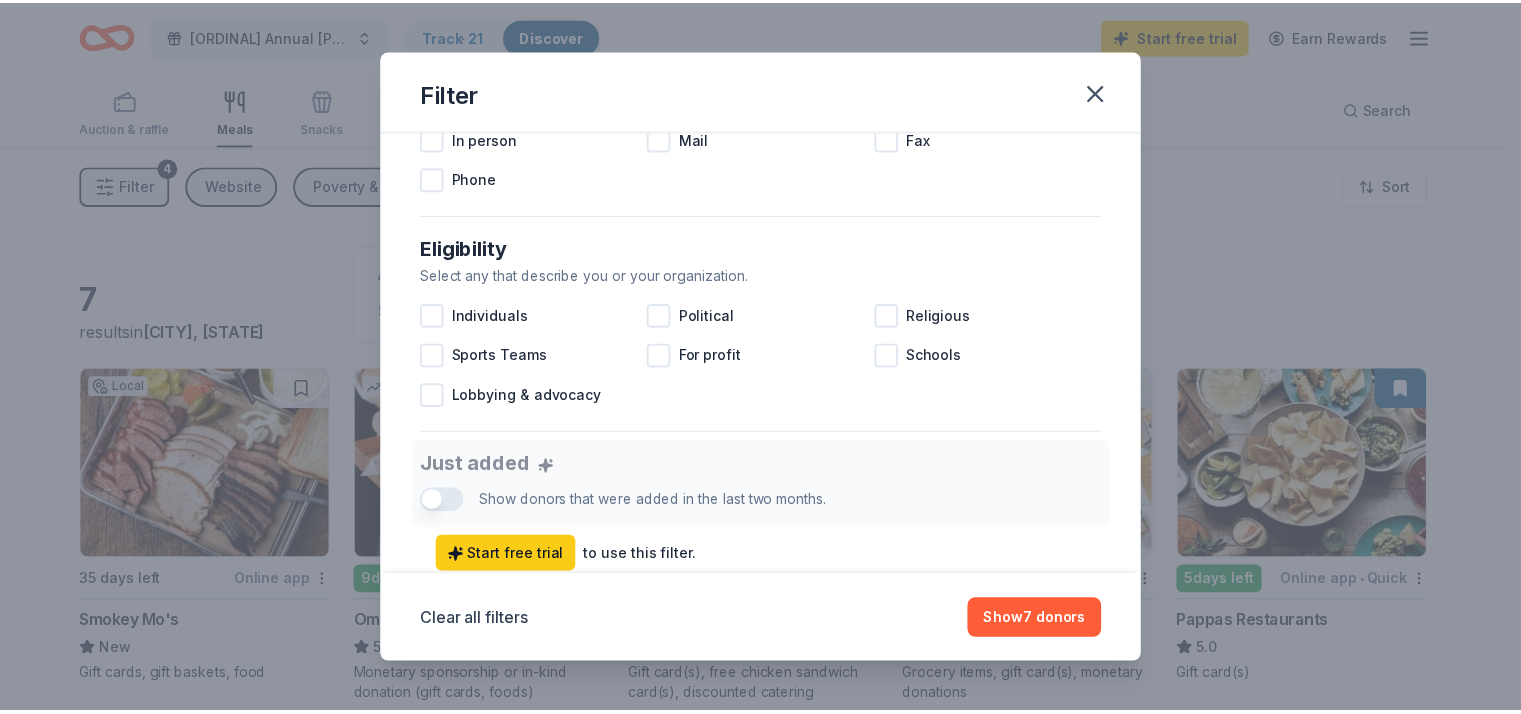 scroll, scrollTop: 491, scrollLeft: 0, axis: vertical 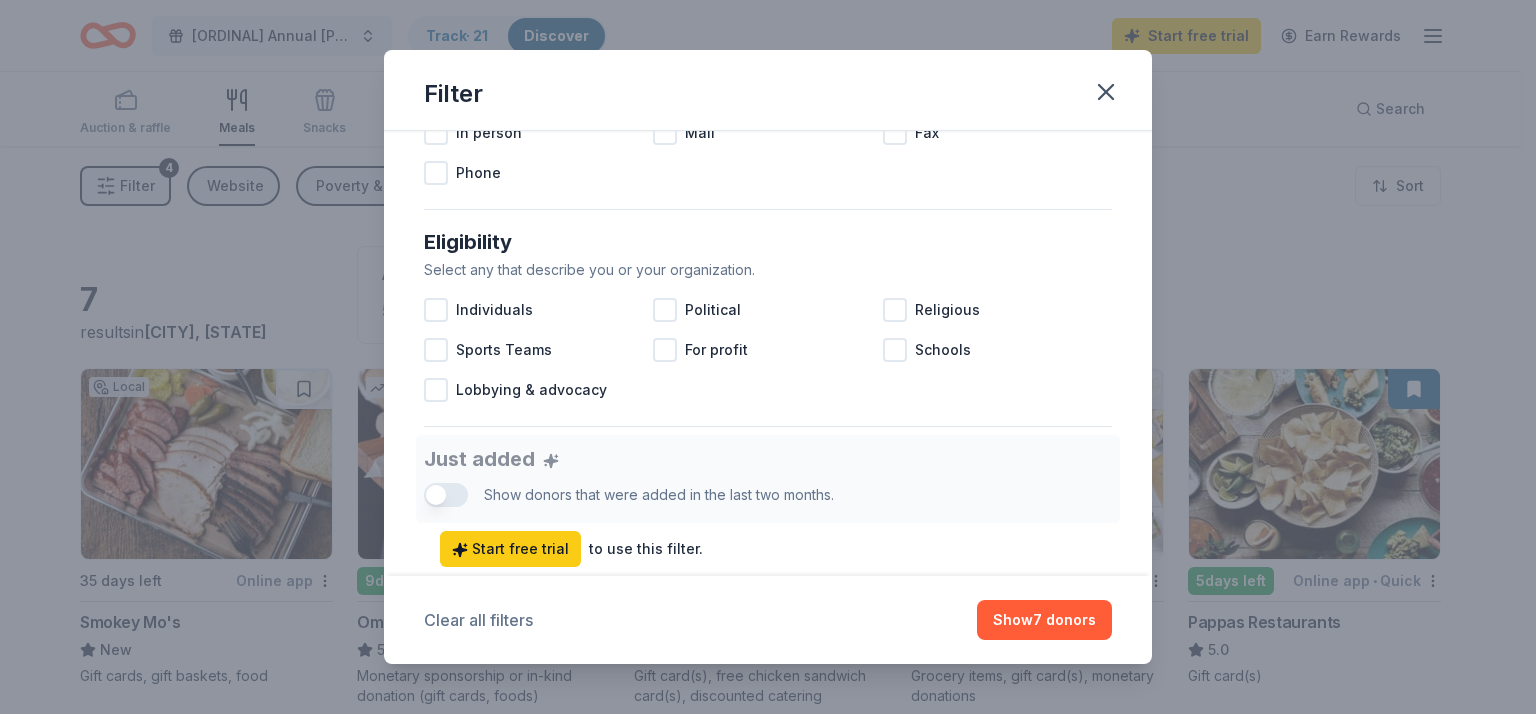 click on "Clear all filters" at bounding box center (478, 620) 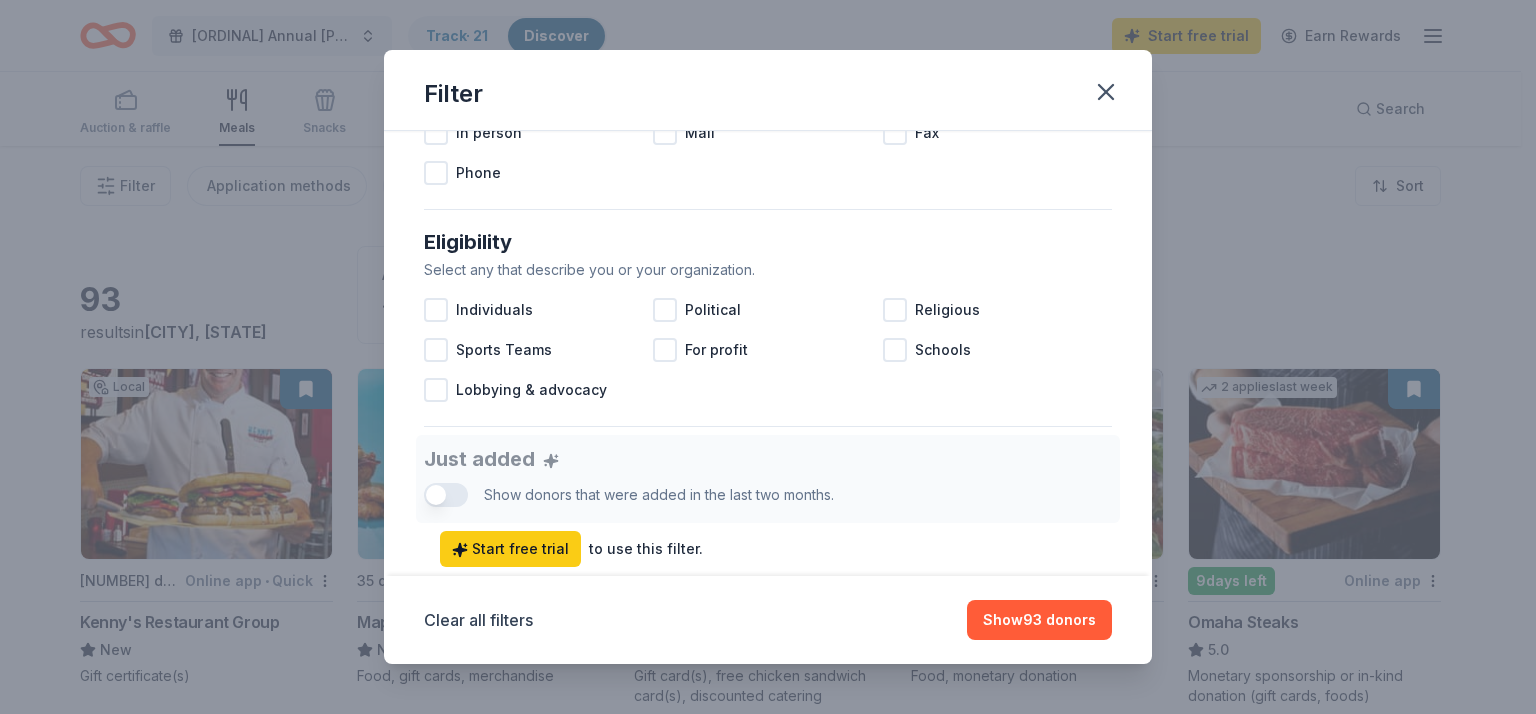 click on "Filter Causes Find donors that support causes like yours. Animals Art & Culture Children Disaster Relief Education Environment & Sustainability First Responders Health Military Poverty & Hunger Social Justice Wellness & Fitness Application methods Pick the ones that work best for you. In app Website Email In person Mail Fax Phone Eligibility Select any that describe you or your organization. Individuals Political Religious Sports Teams For profit Schools Lobbying & advocacy Just added Show donors that were added in the last two months.   Start free  trial to use this filter. Ships to you Show donors that can ship products to you. Virtual events Show lightweight products that are easy to mail to attendees. Hide Hide donors with paused donation programs. Hide donors whose deadlines have passed. Hide donors you've already saved or have applied to.   Start free  trial to use this filter. Clear all filters Show  93   donors" at bounding box center [768, 357] 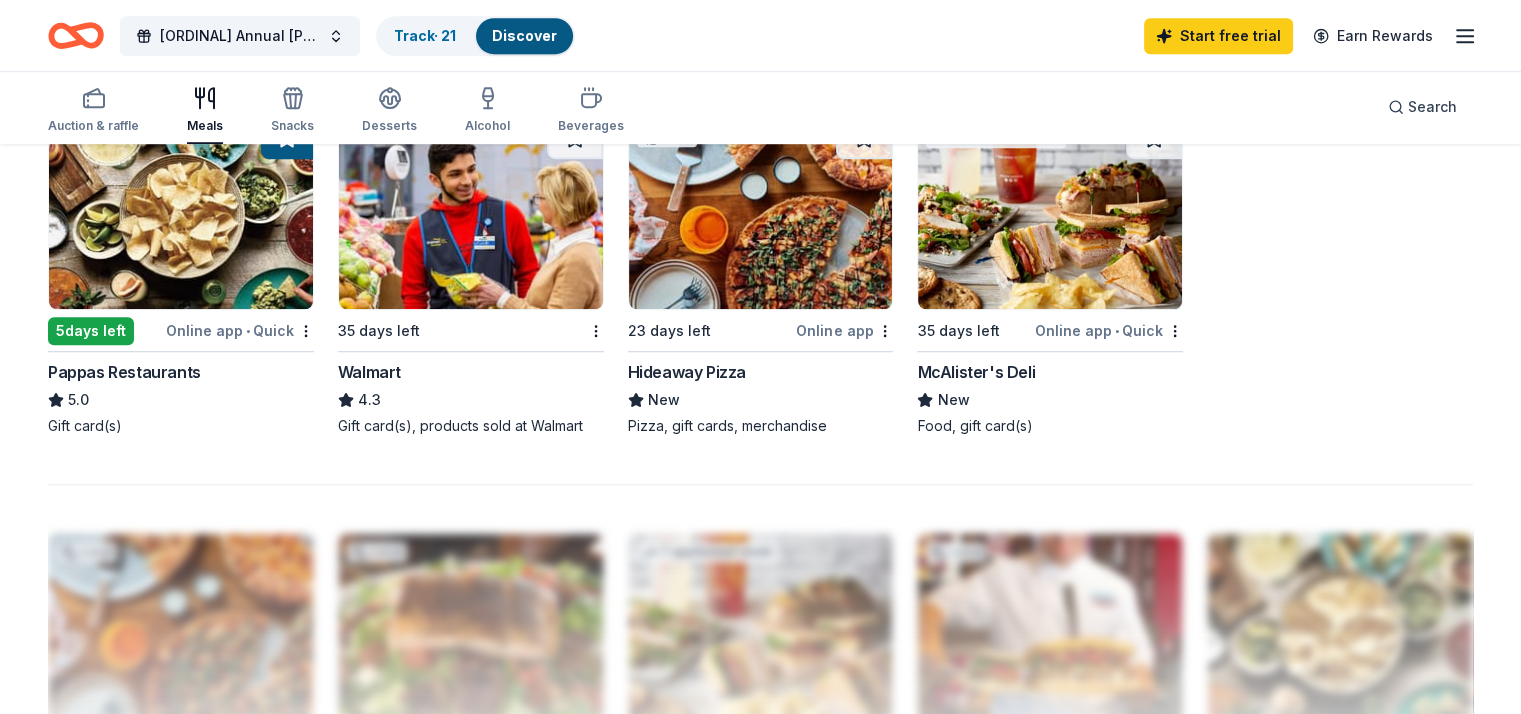 scroll, scrollTop: 1395, scrollLeft: 0, axis: vertical 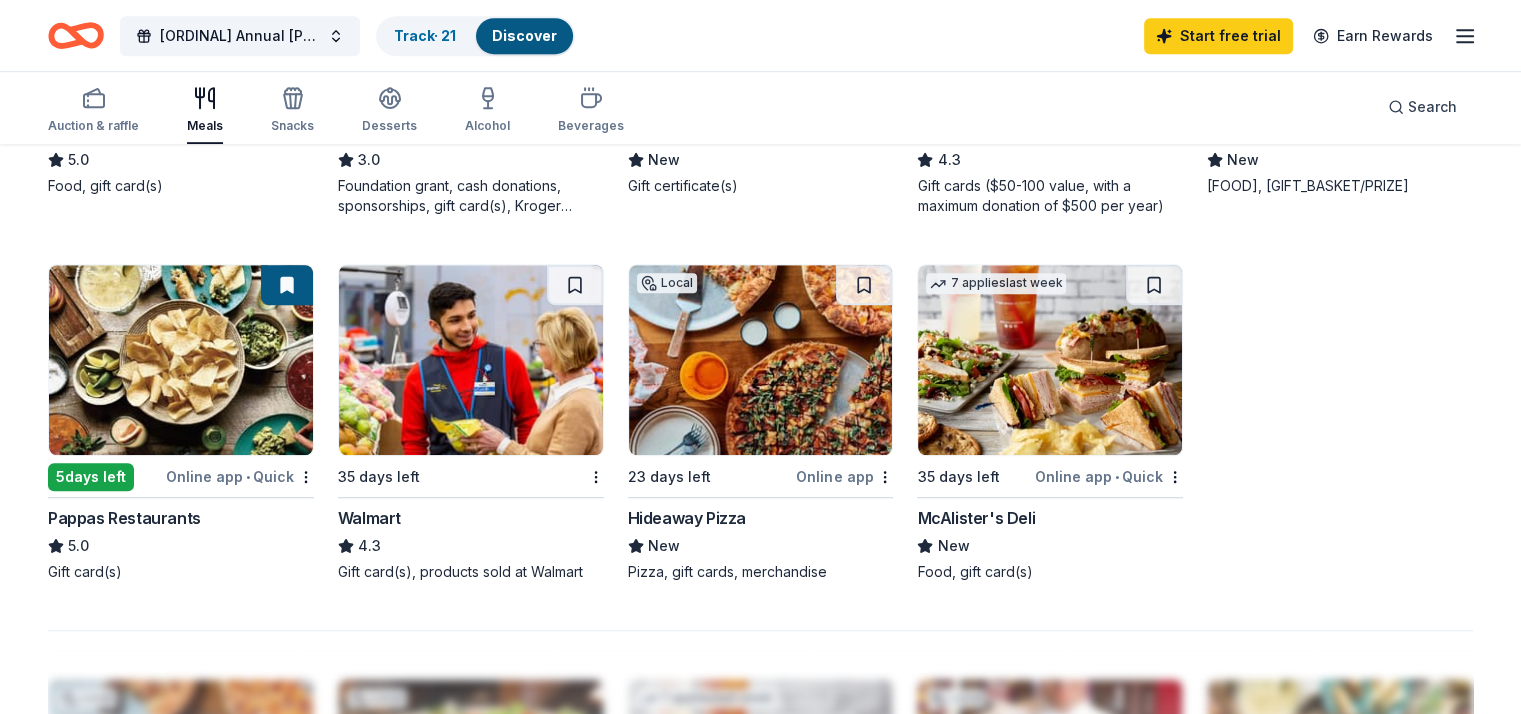 click at bounding box center (1050, 360) 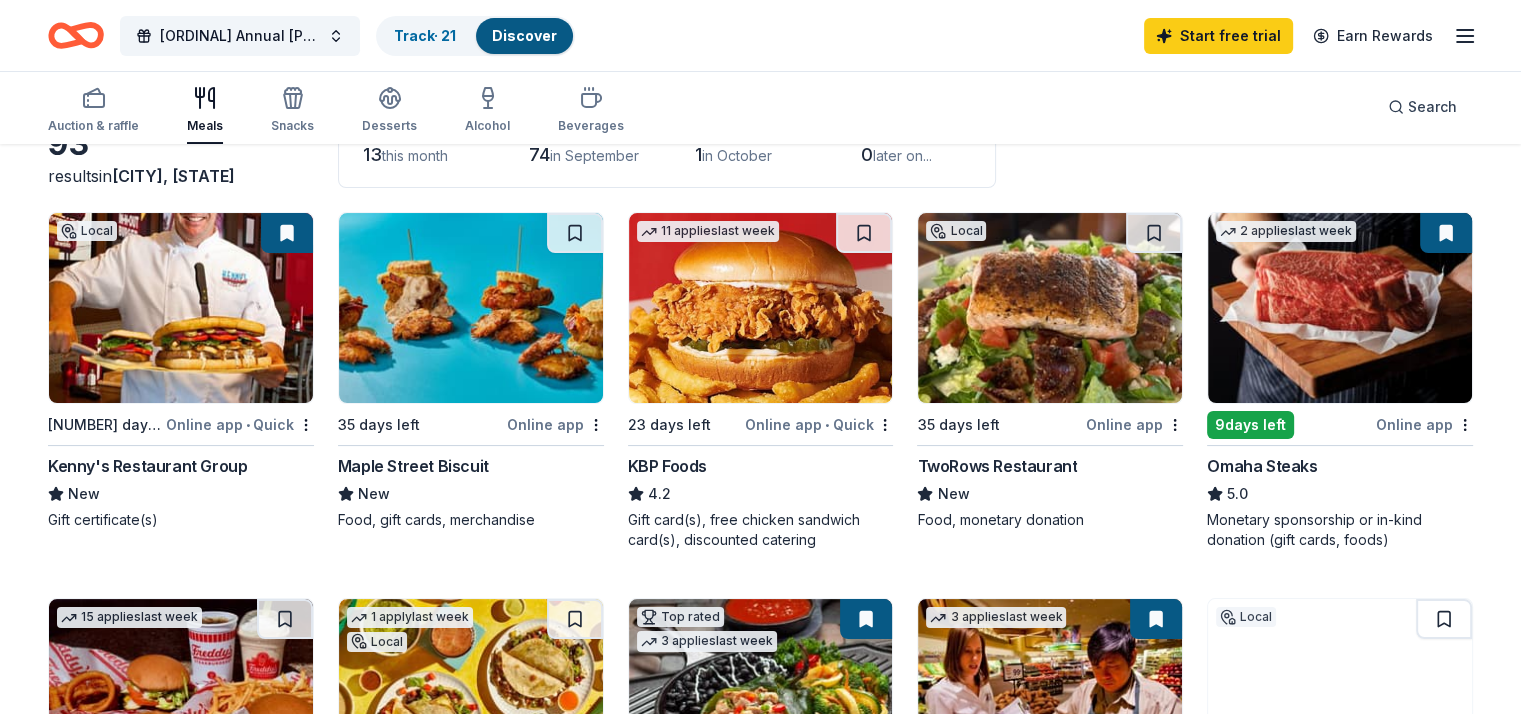 scroll, scrollTop: 140, scrollLeft: 0, axis: vertical 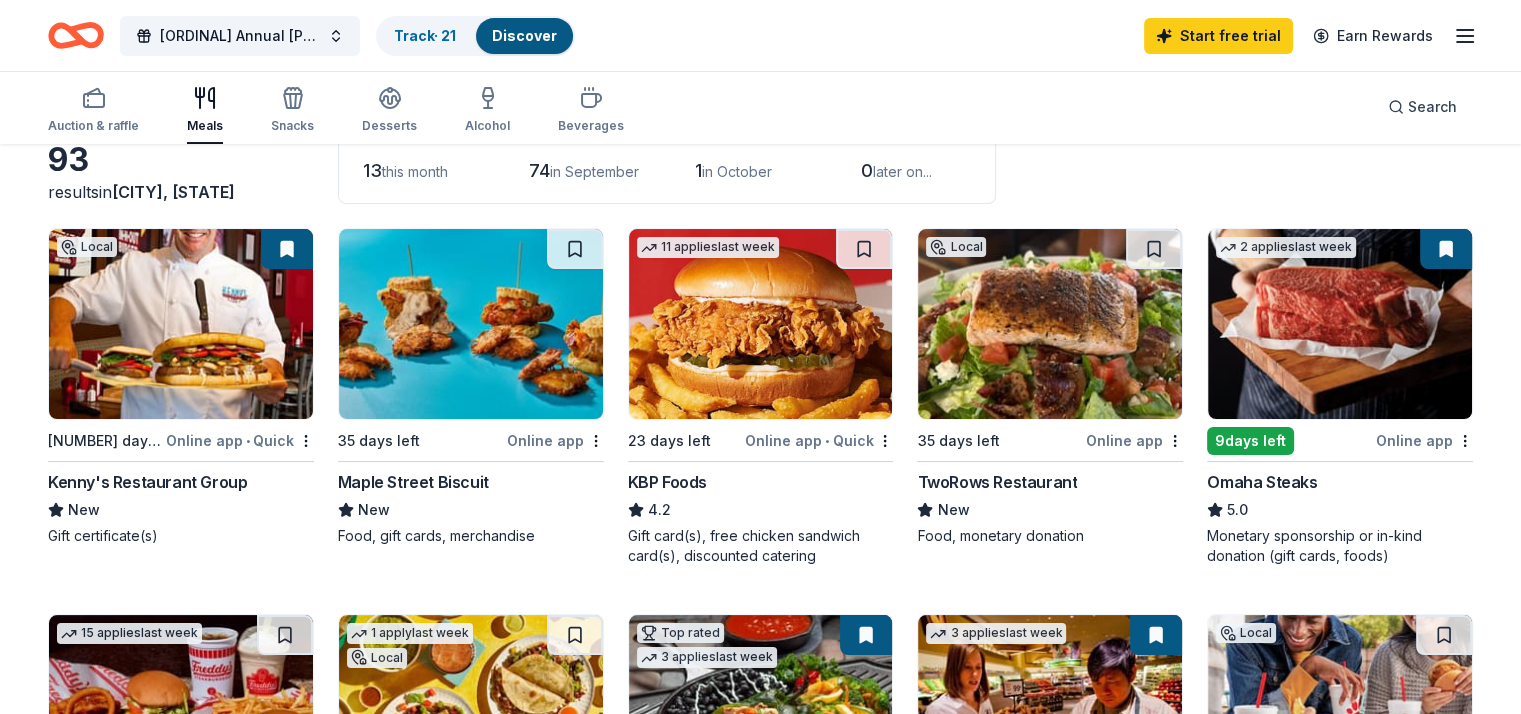 click at bounding box center (471, 324) 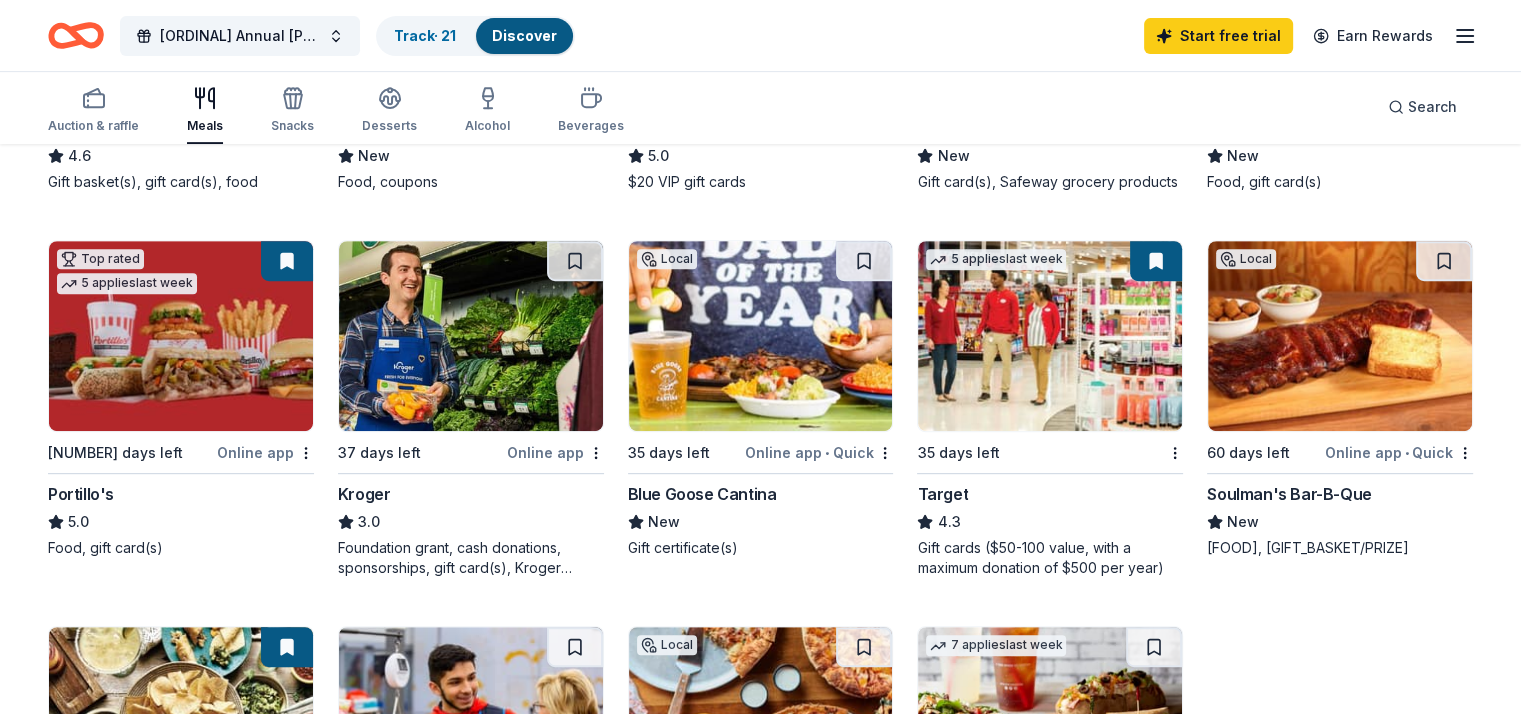 scroll, scrollTop: 893, scrollLeft: 0, axis: vertical 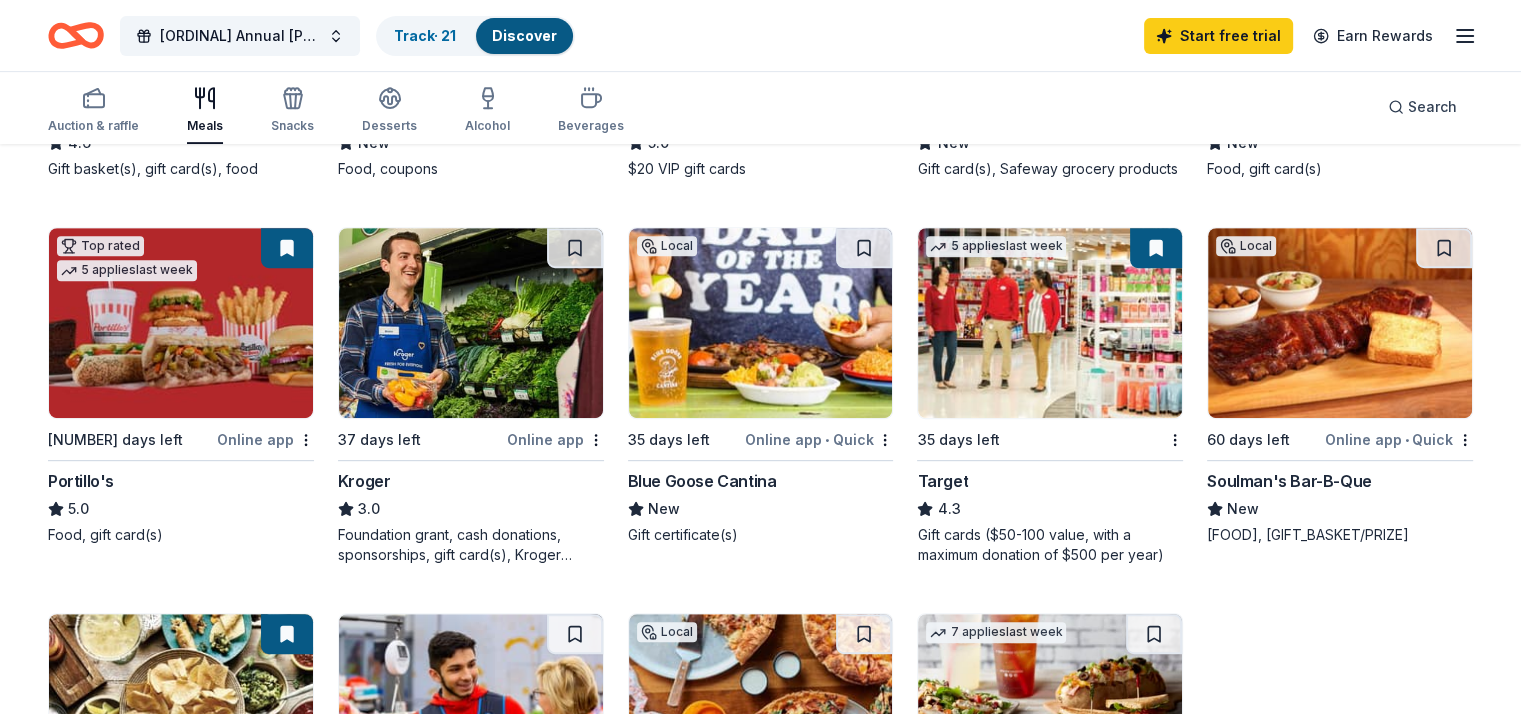 click at bounding box center (1340, 323) 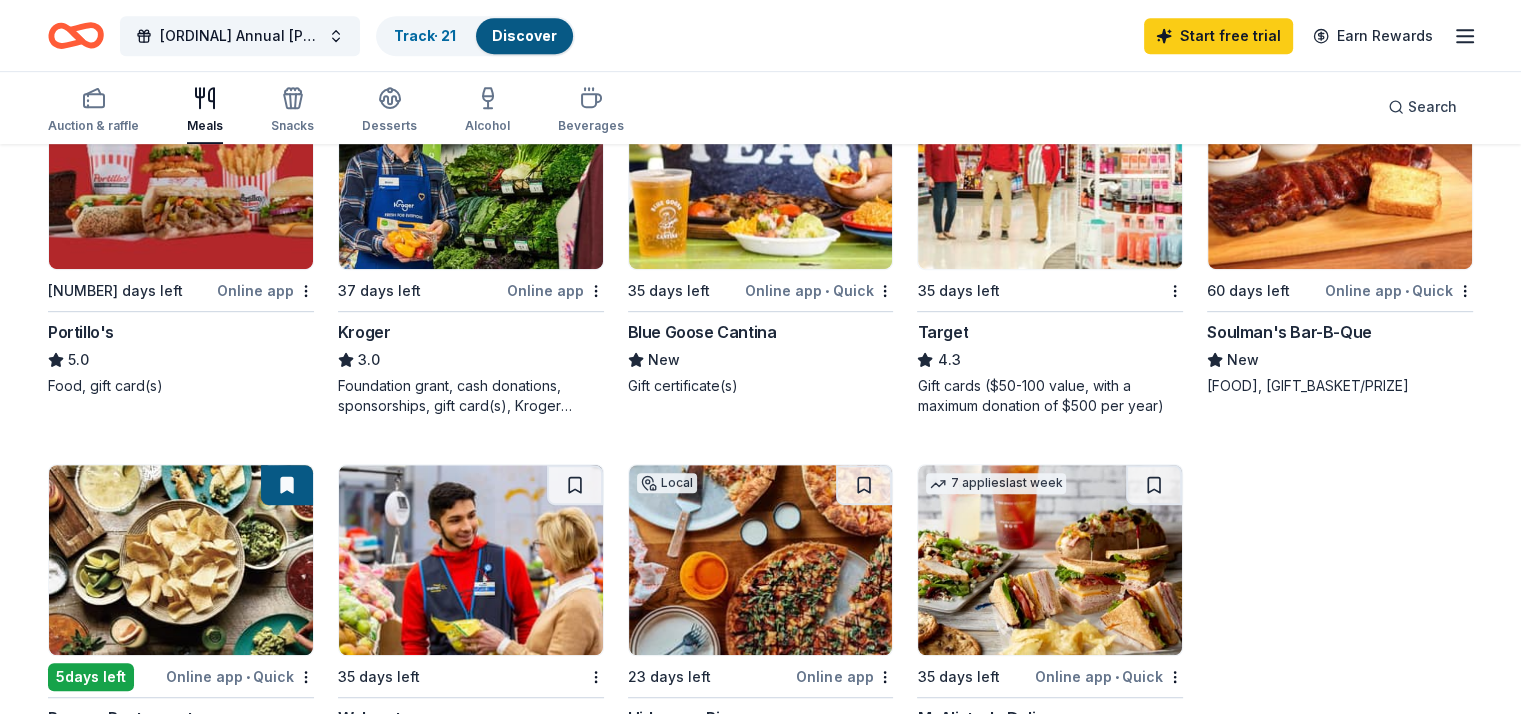 scroll, scrollTop: 1055, scrollLeft: 0, axis: vertical 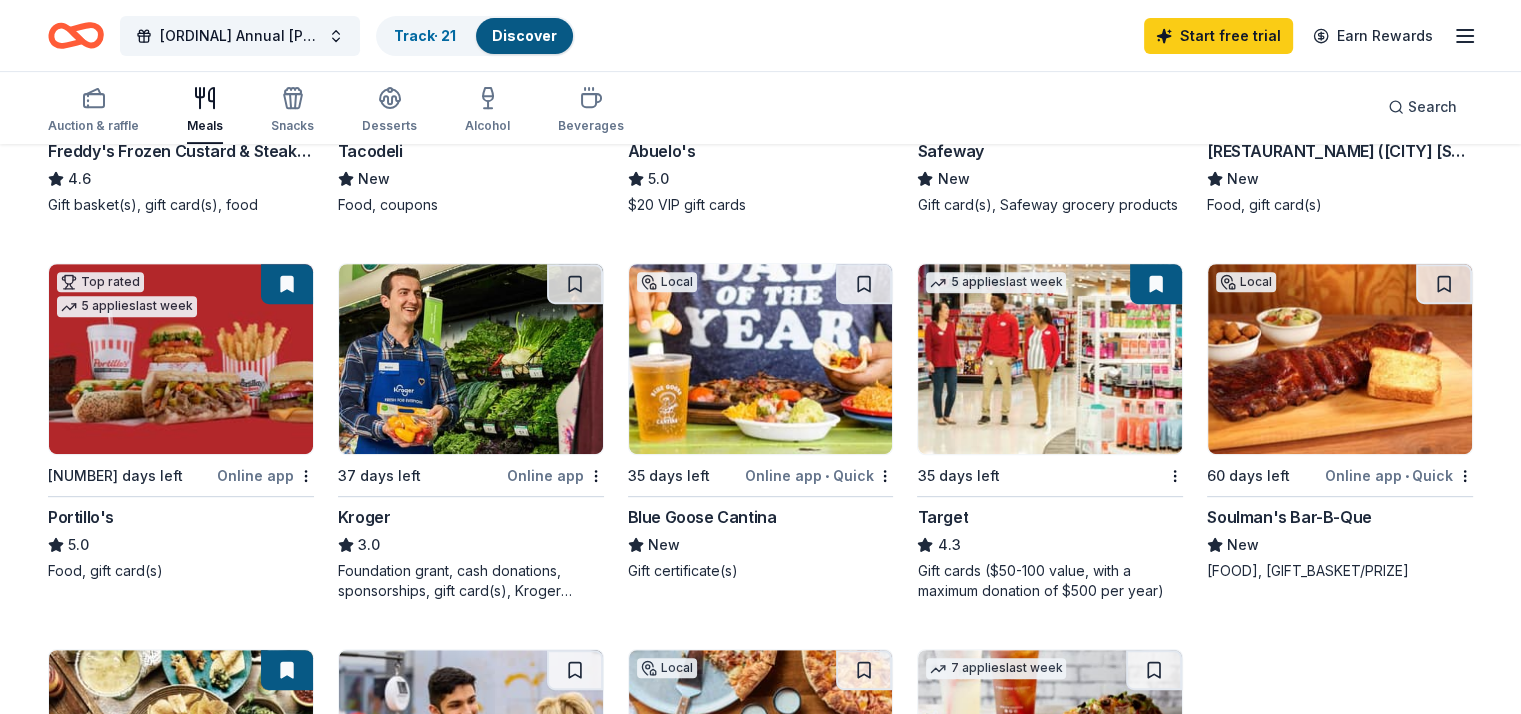 click at bounding box center [761, 359] 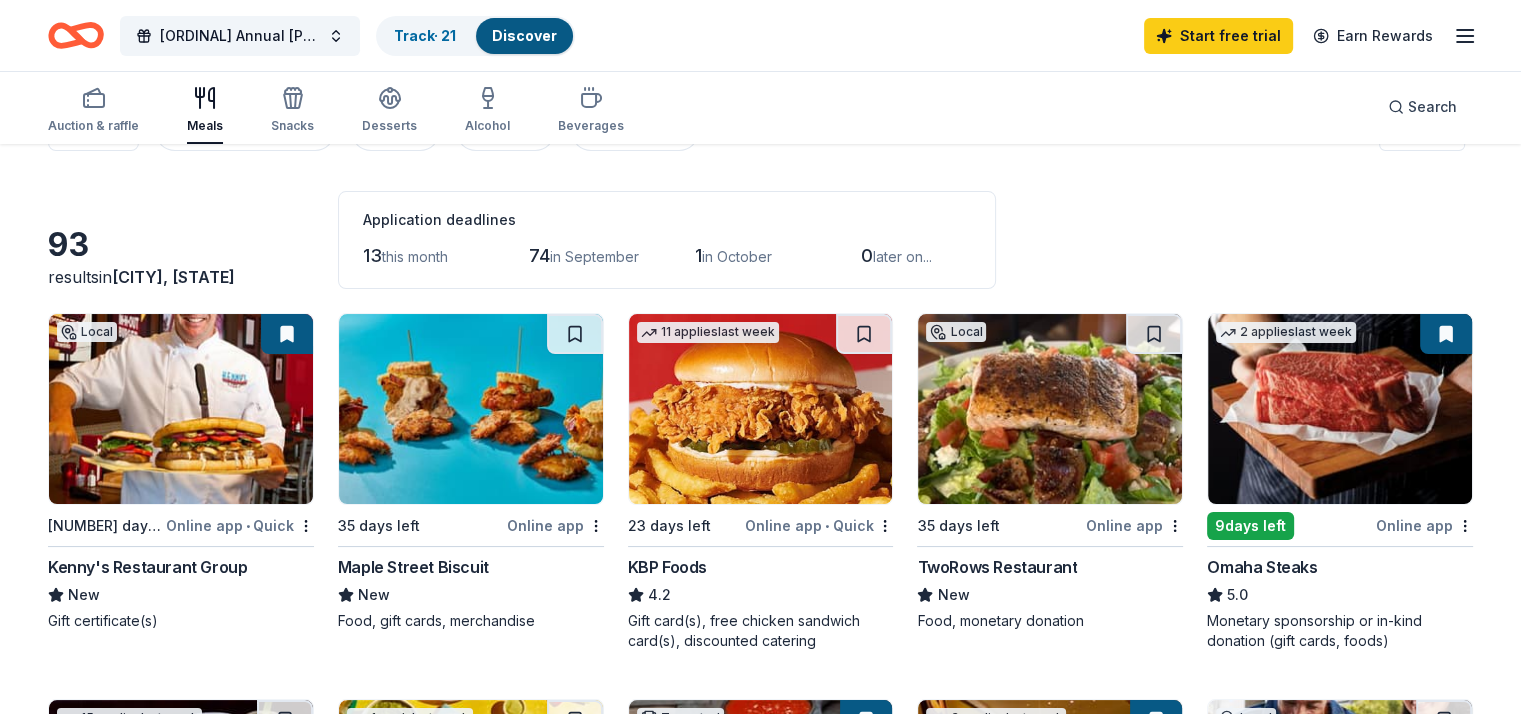 scroll, scrollTop: 45, scrollLeft: 0, axis: vertical 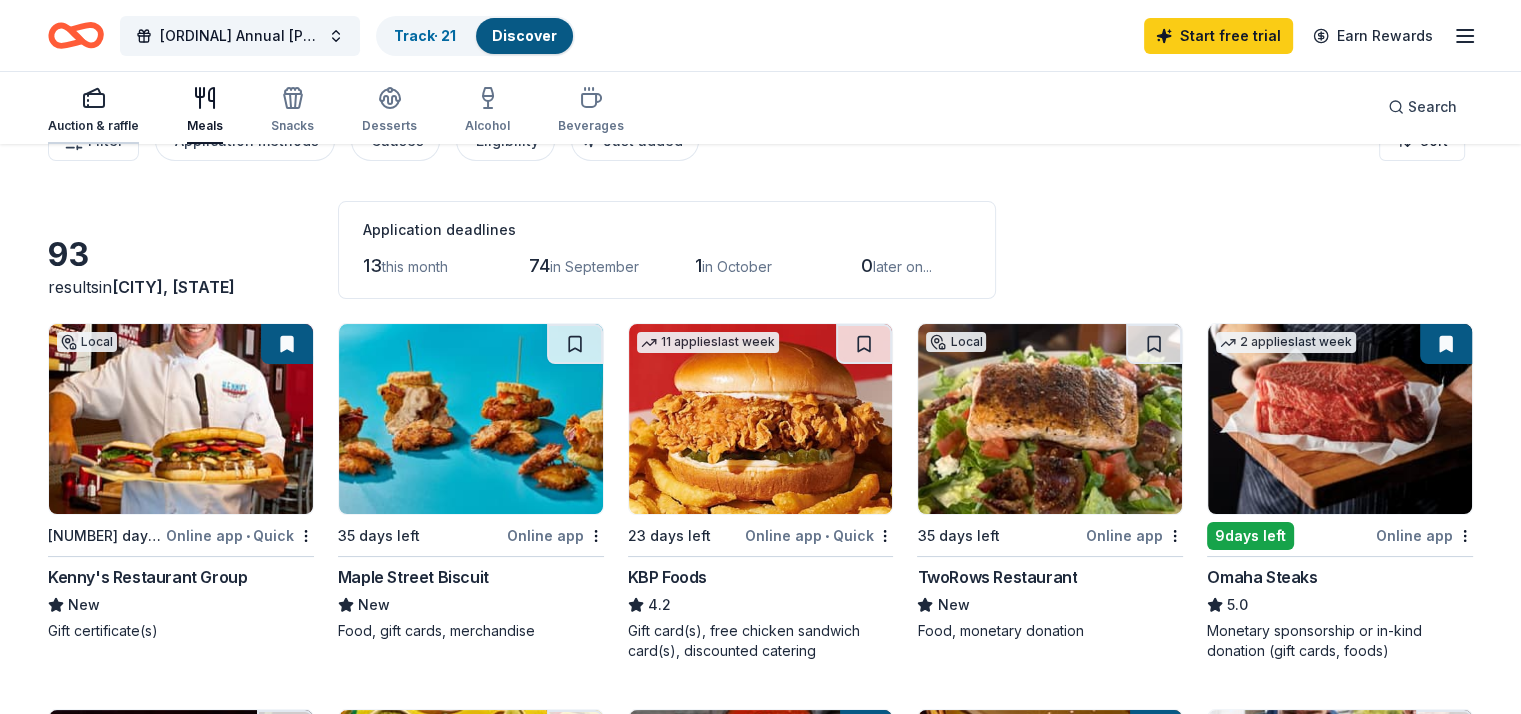 click on "Auction & raffle" at bounding box center [93, 126] 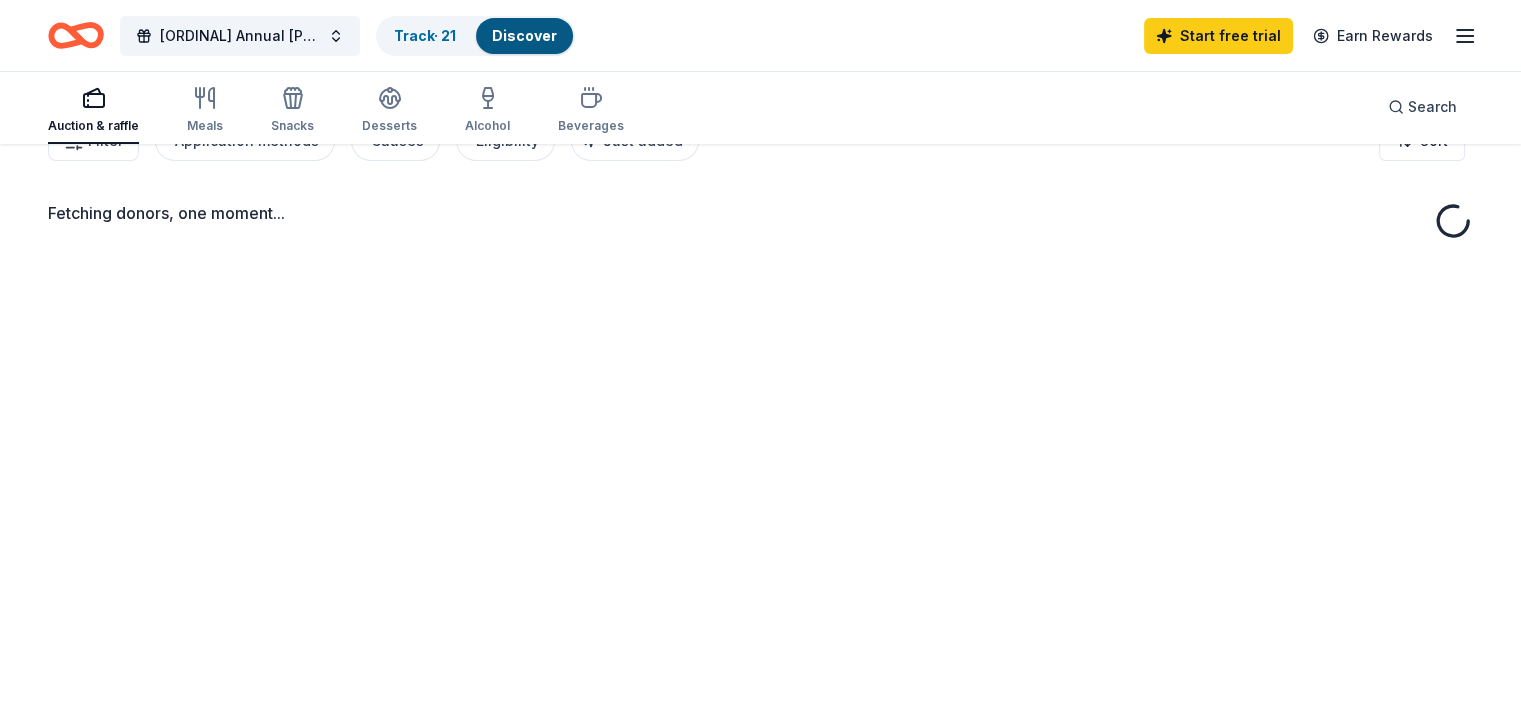 scroll, scrollTop: 0, scrollLeft: 0, axis: both 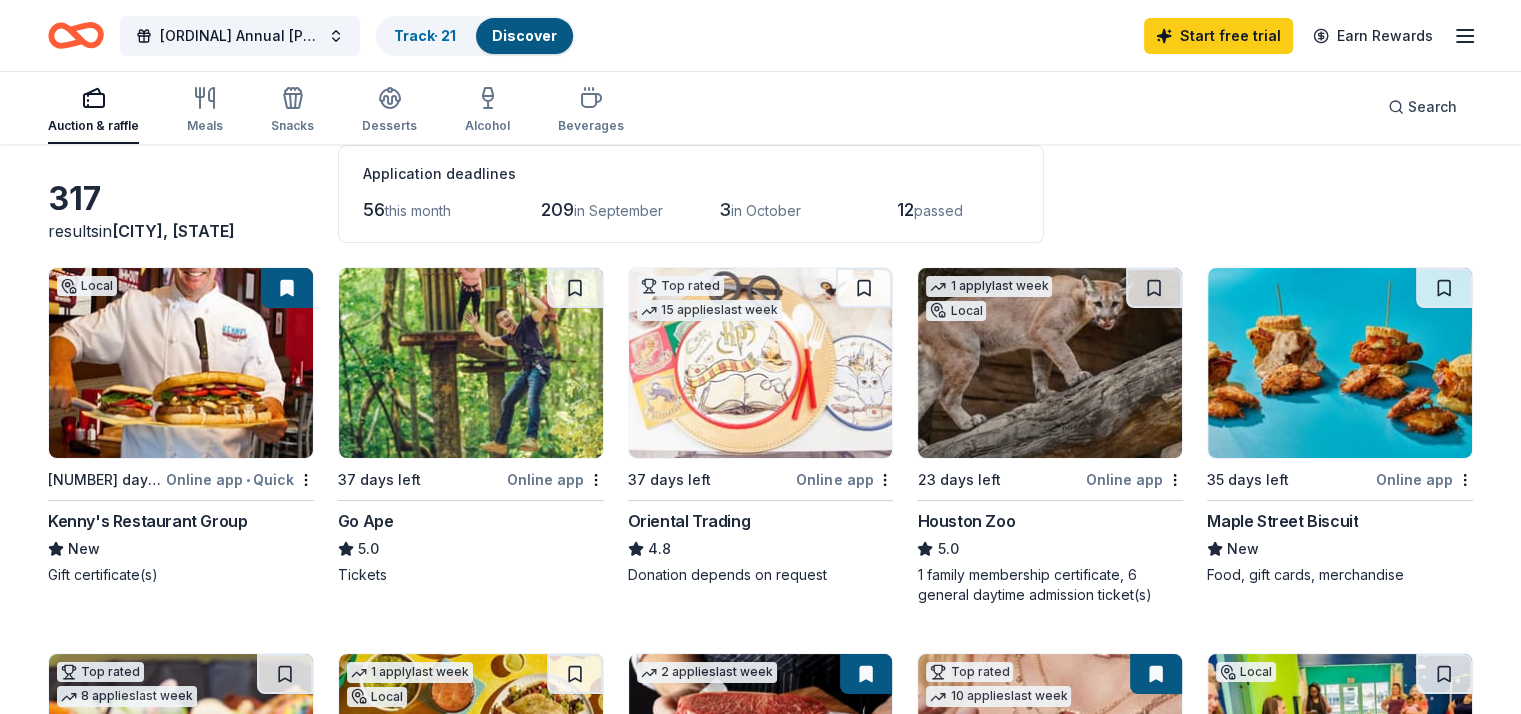 click on "Auction & raffle Meals Snacks Desserts Alcohol Beverages Search" at bounding box center [760, 107] 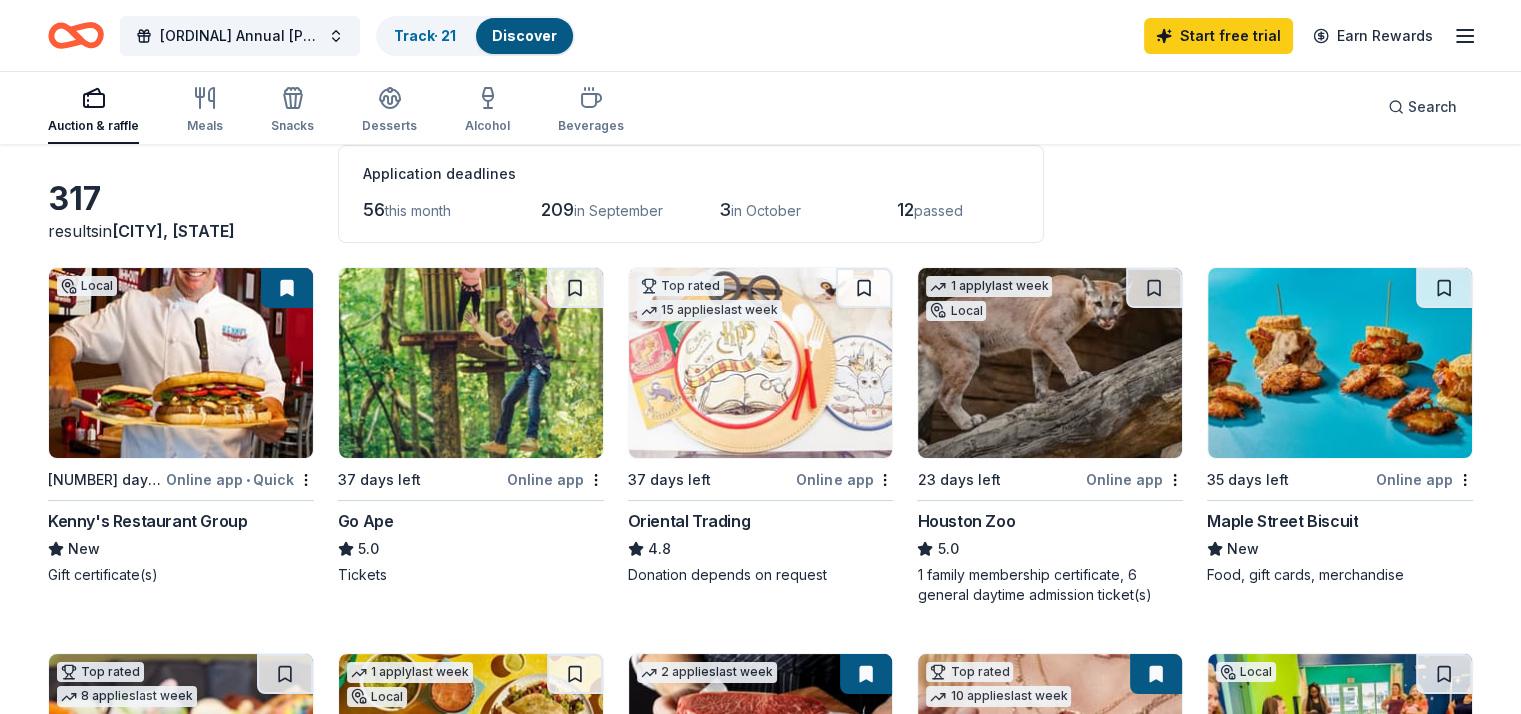 click at bounding box center [761, 363] 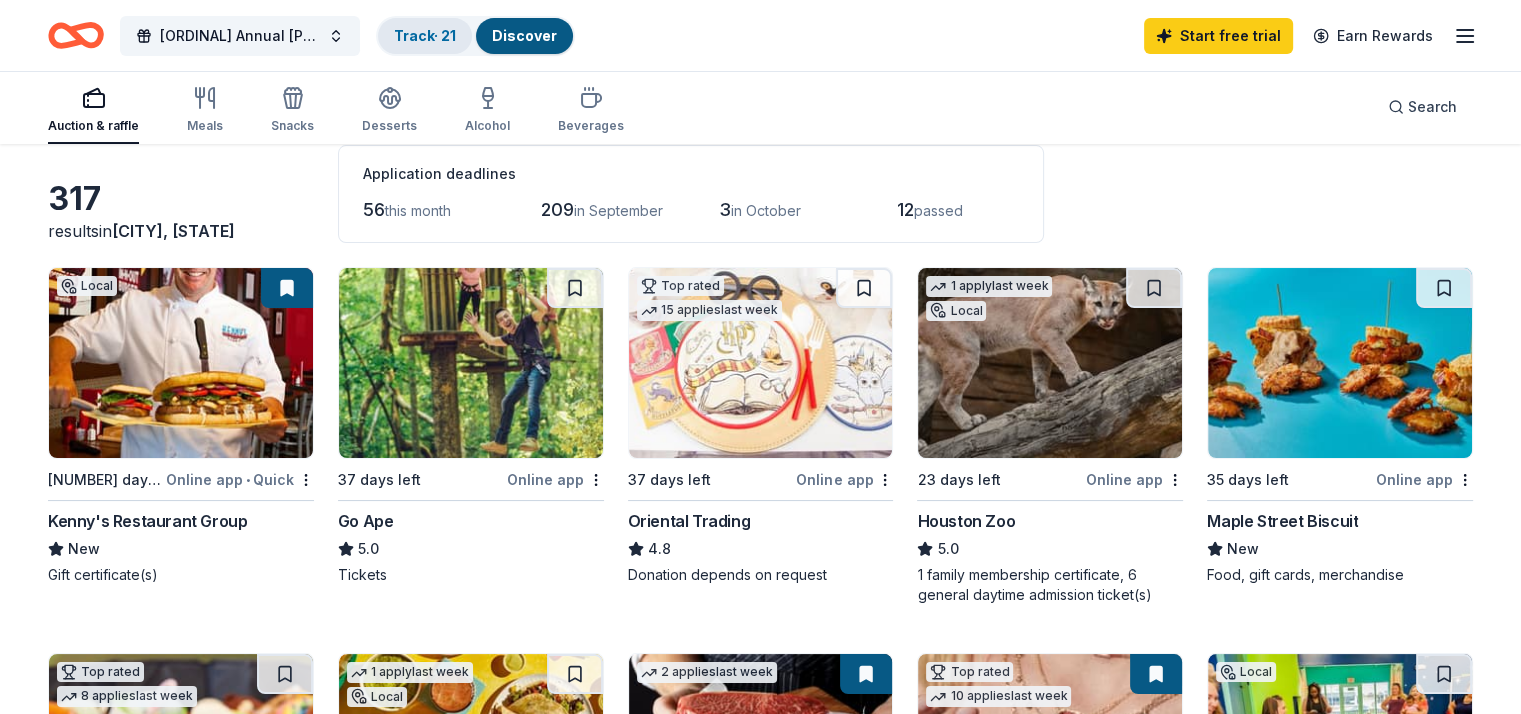 click on "Track  · 21" at bounding box center (425, 35) 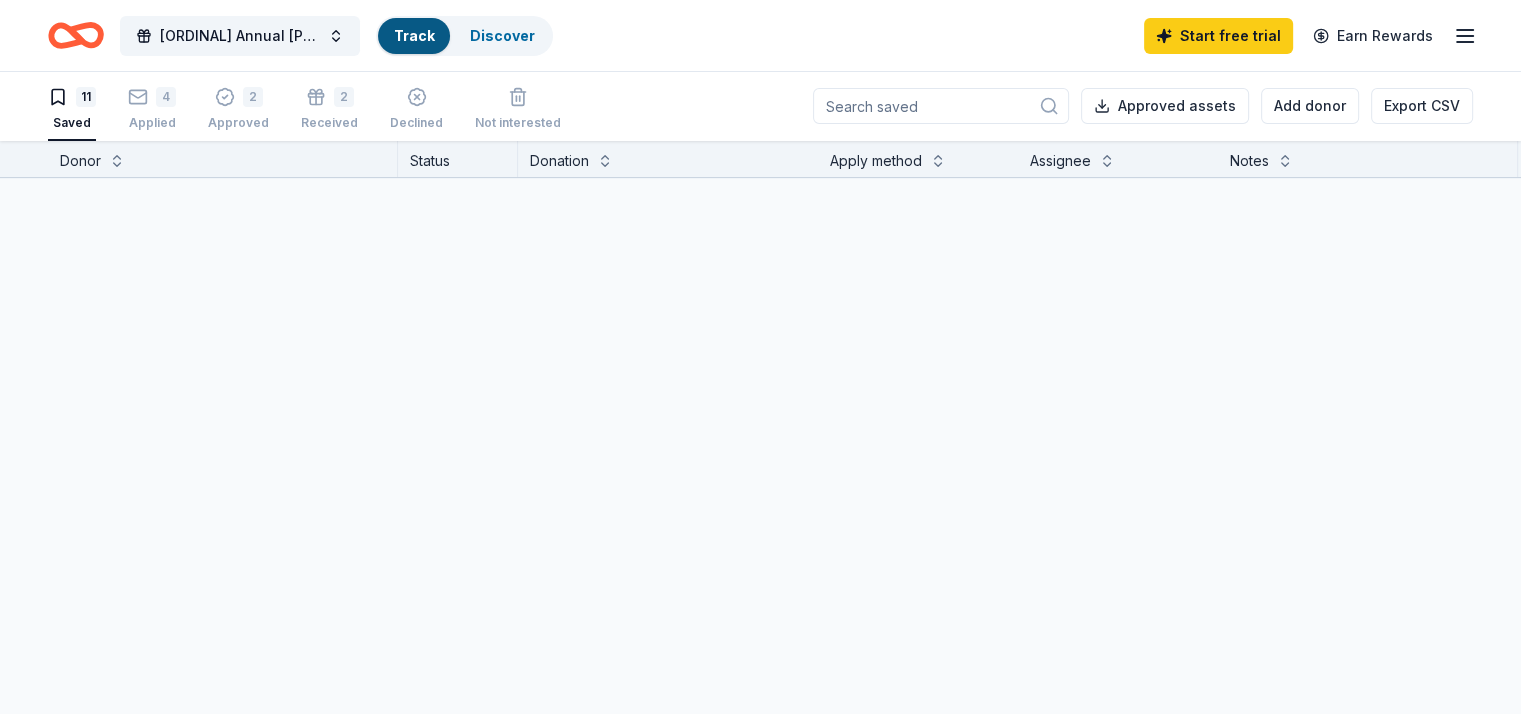 scroll, scrollTop: 0, scrollLeft: 0, axis: both 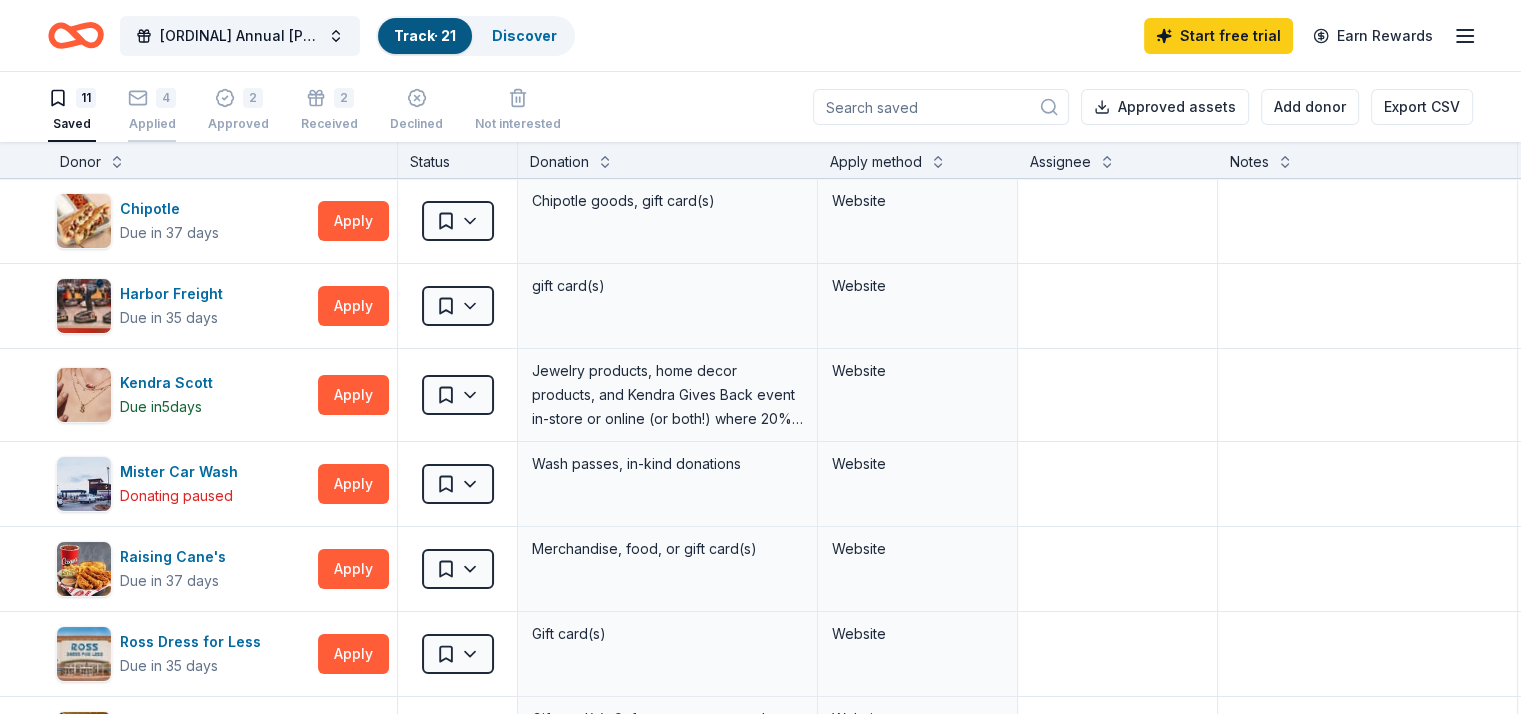 click 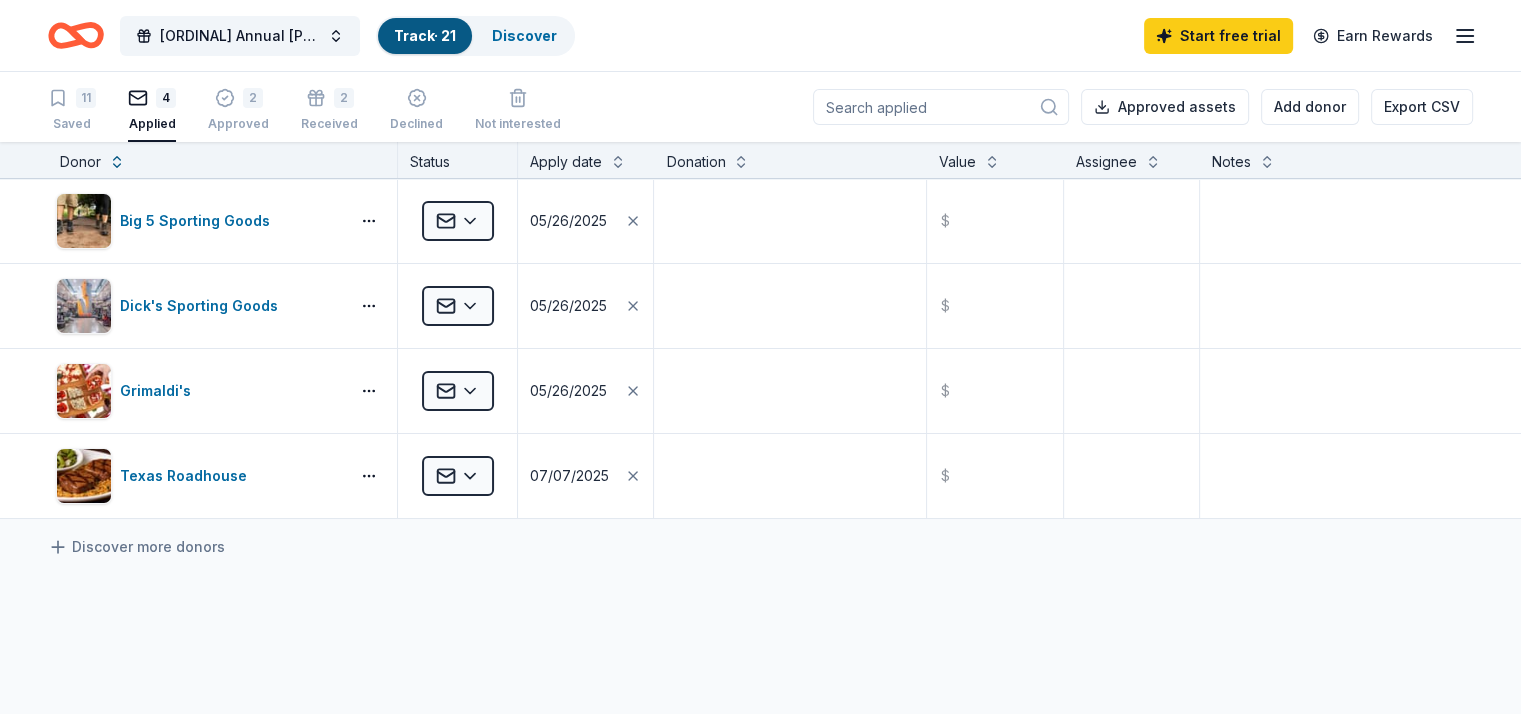 scroll, scrollTop: 0, scrollLeft: 0, axis: both 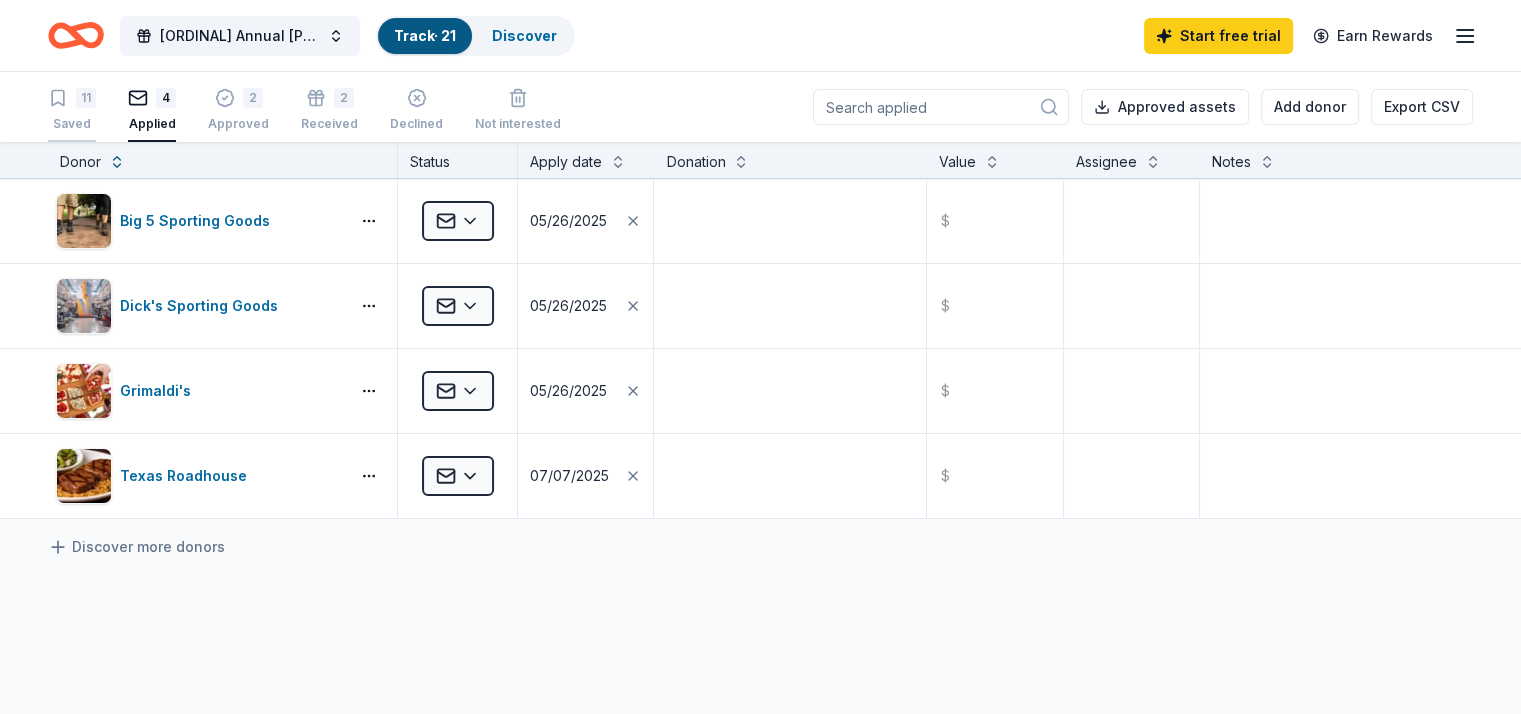 click on "11 Saved" at bounding box center (72, 110) 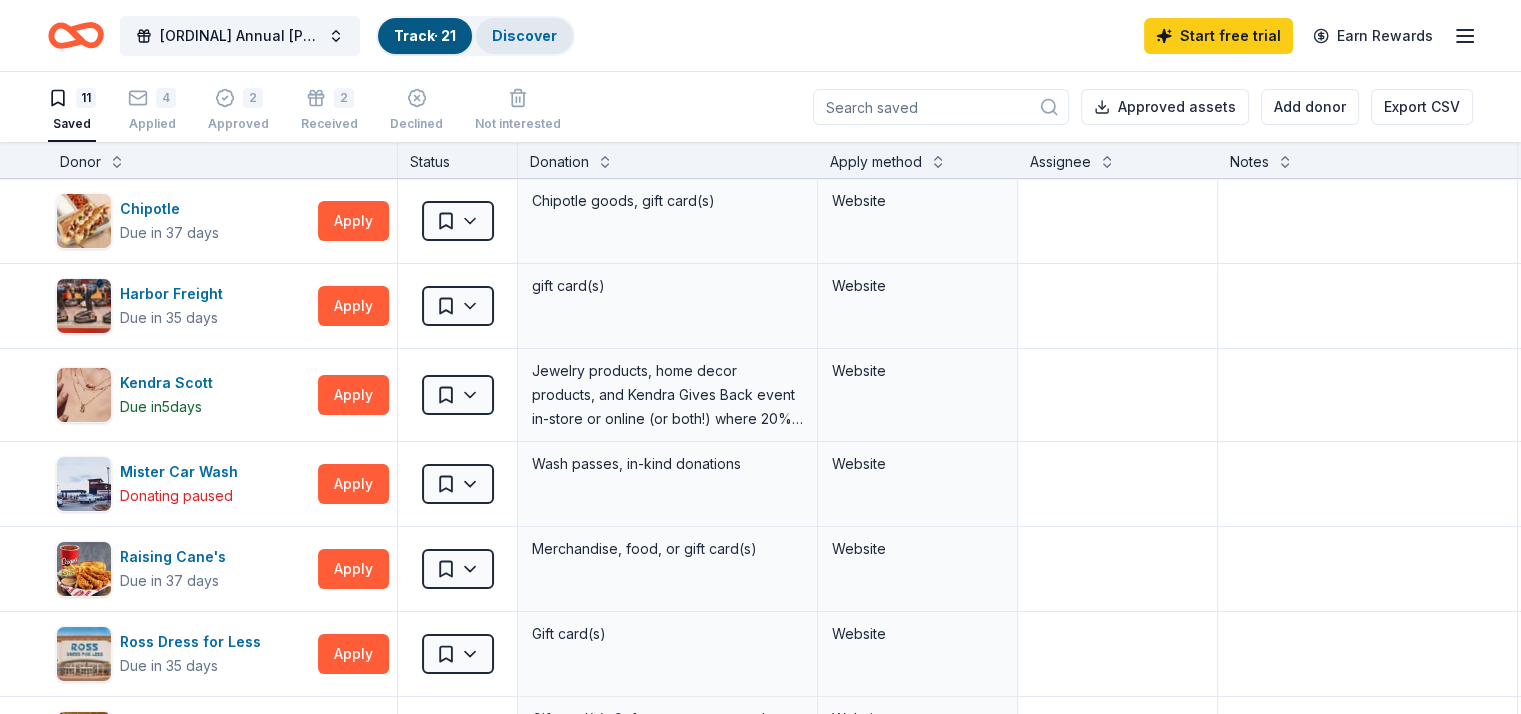 click on "Discover" at bounding box center (524, 36) 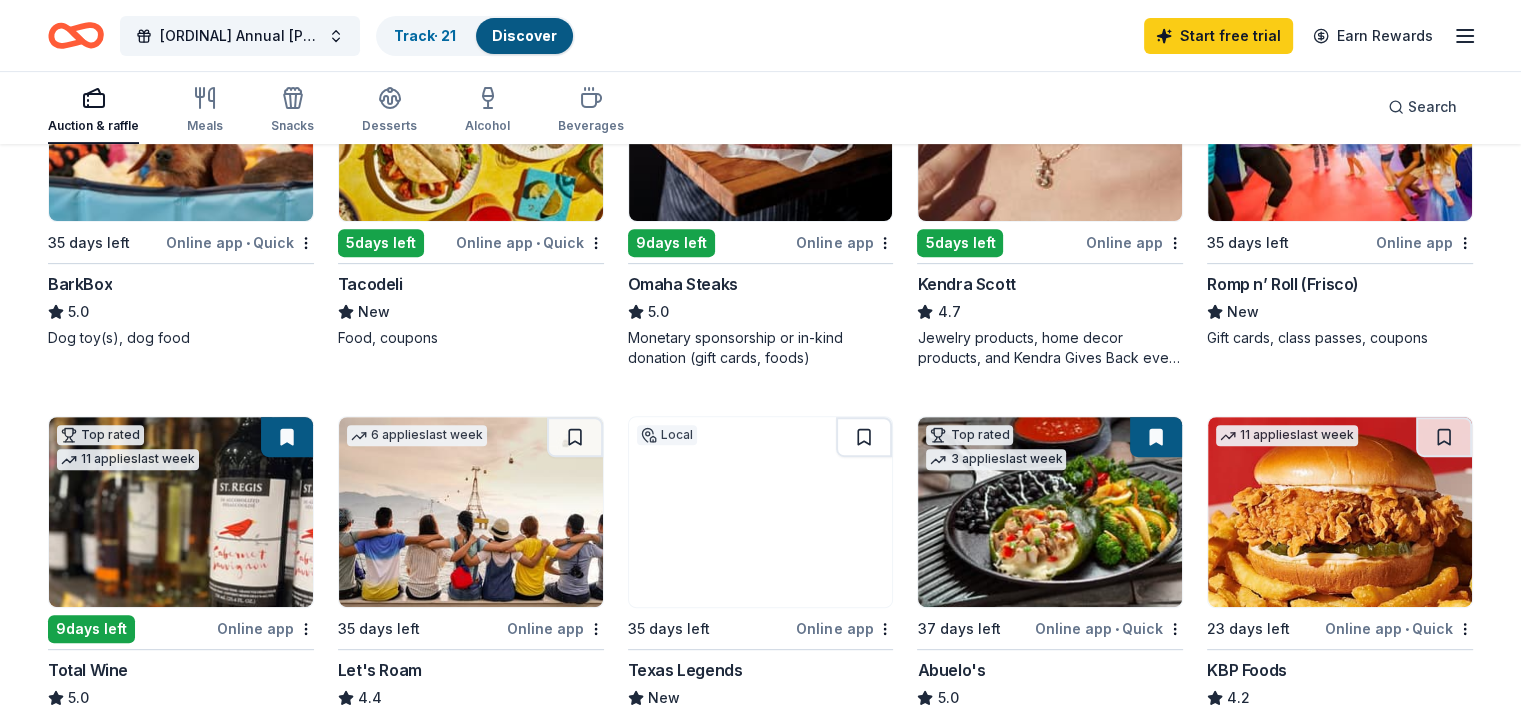 scroll, scrollTop: 0, scrollLeft: 0, axis: both 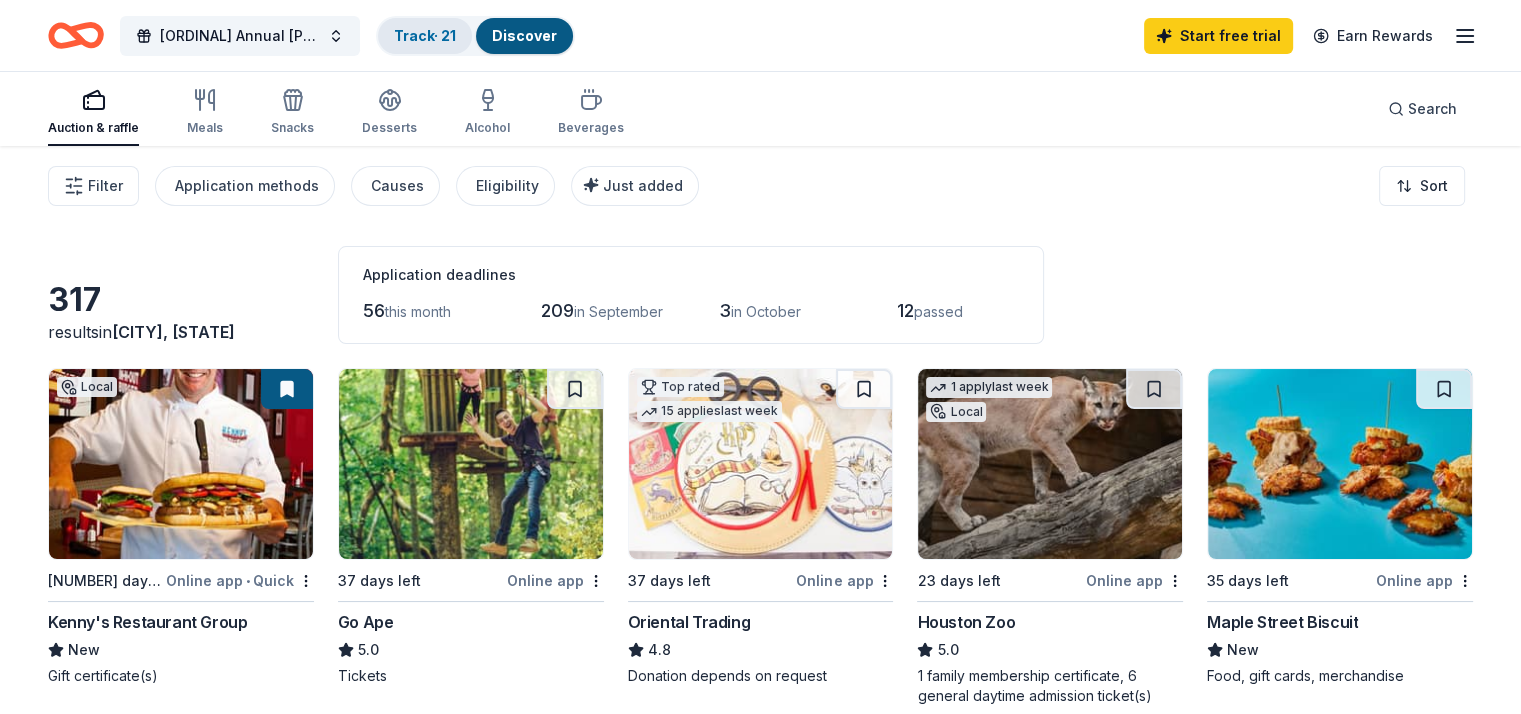 click on "Track  · 21" at bounding box center [425, 35] 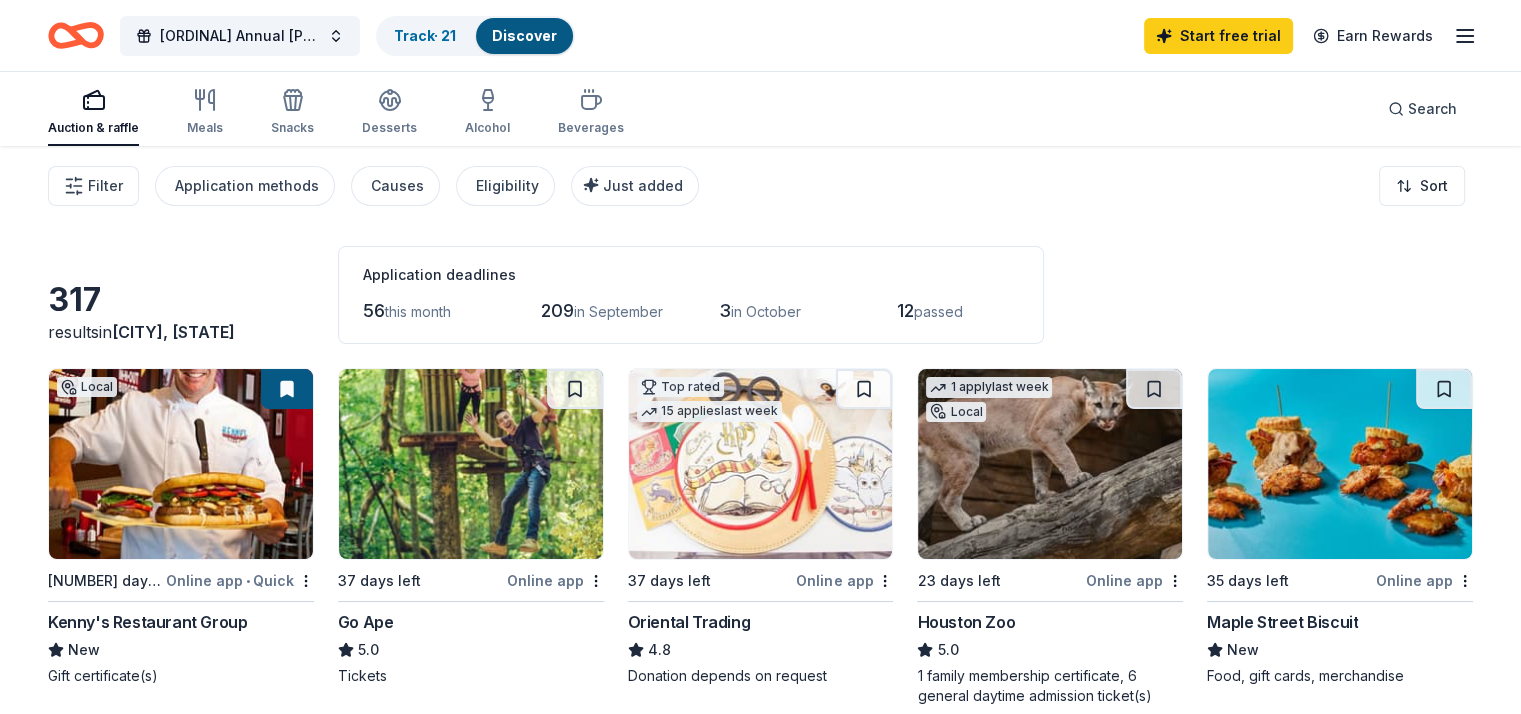 scroll, scrollTop: 0, scrollLeft: 0, axis: both 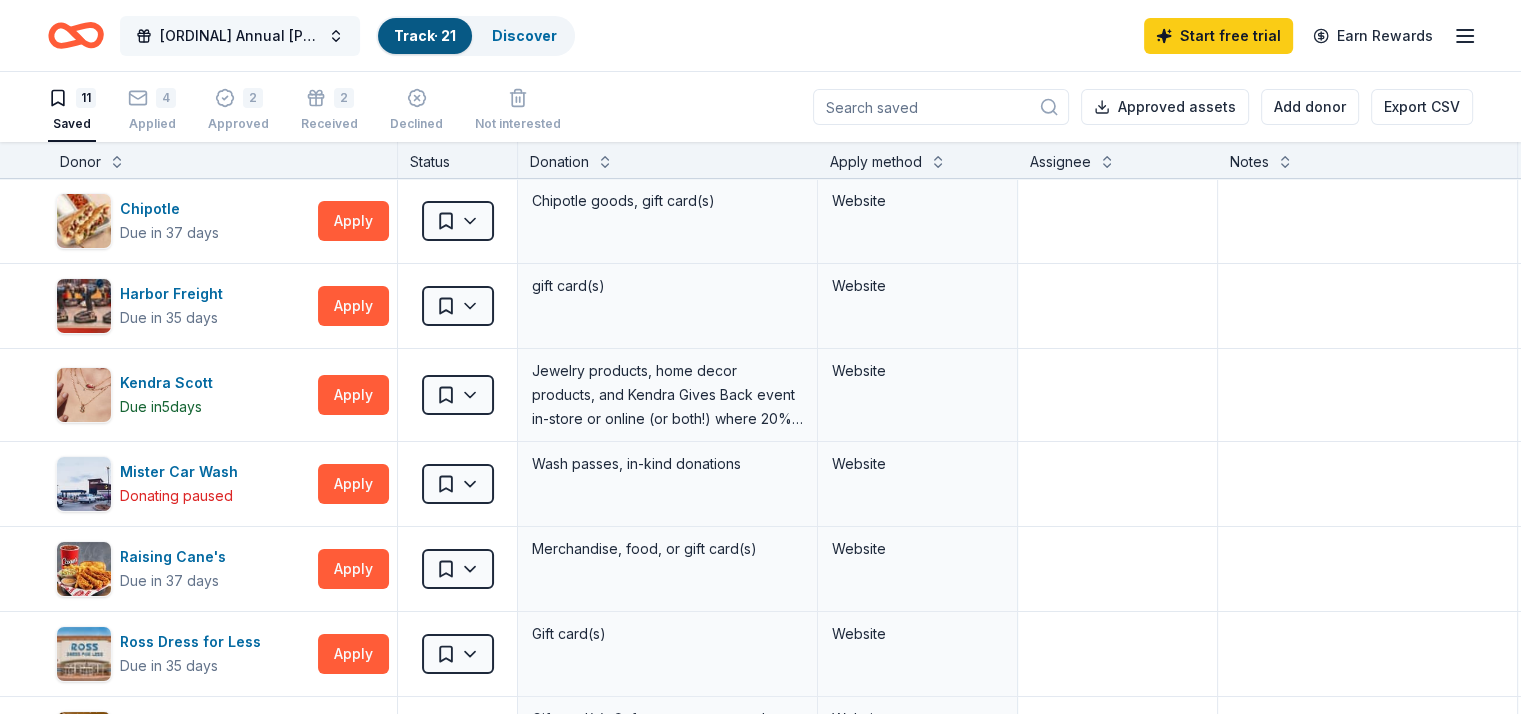 click on "12th Annual Maggie Thompson Invitational" at bounding box center [240, 36] 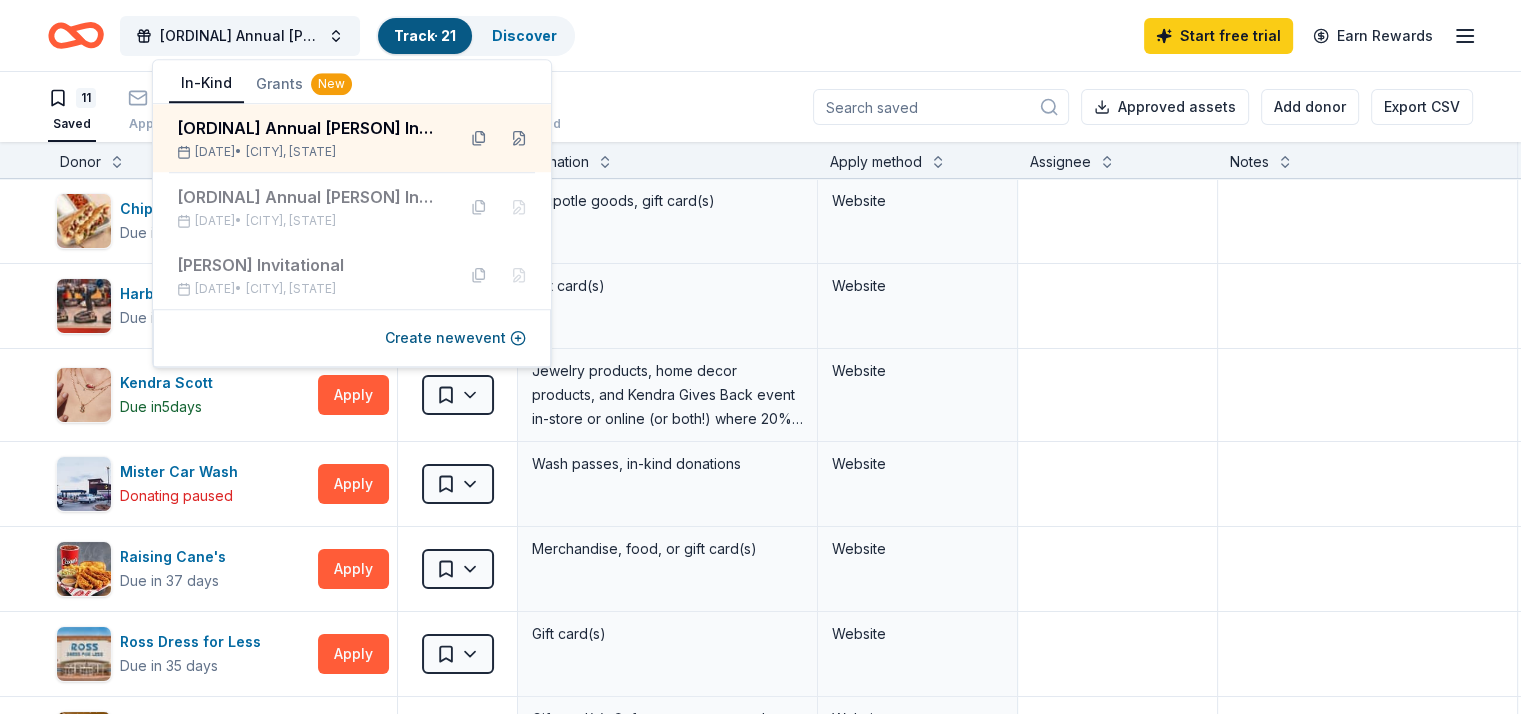 click on "Track  · 21" at bounding box center [425, 35] 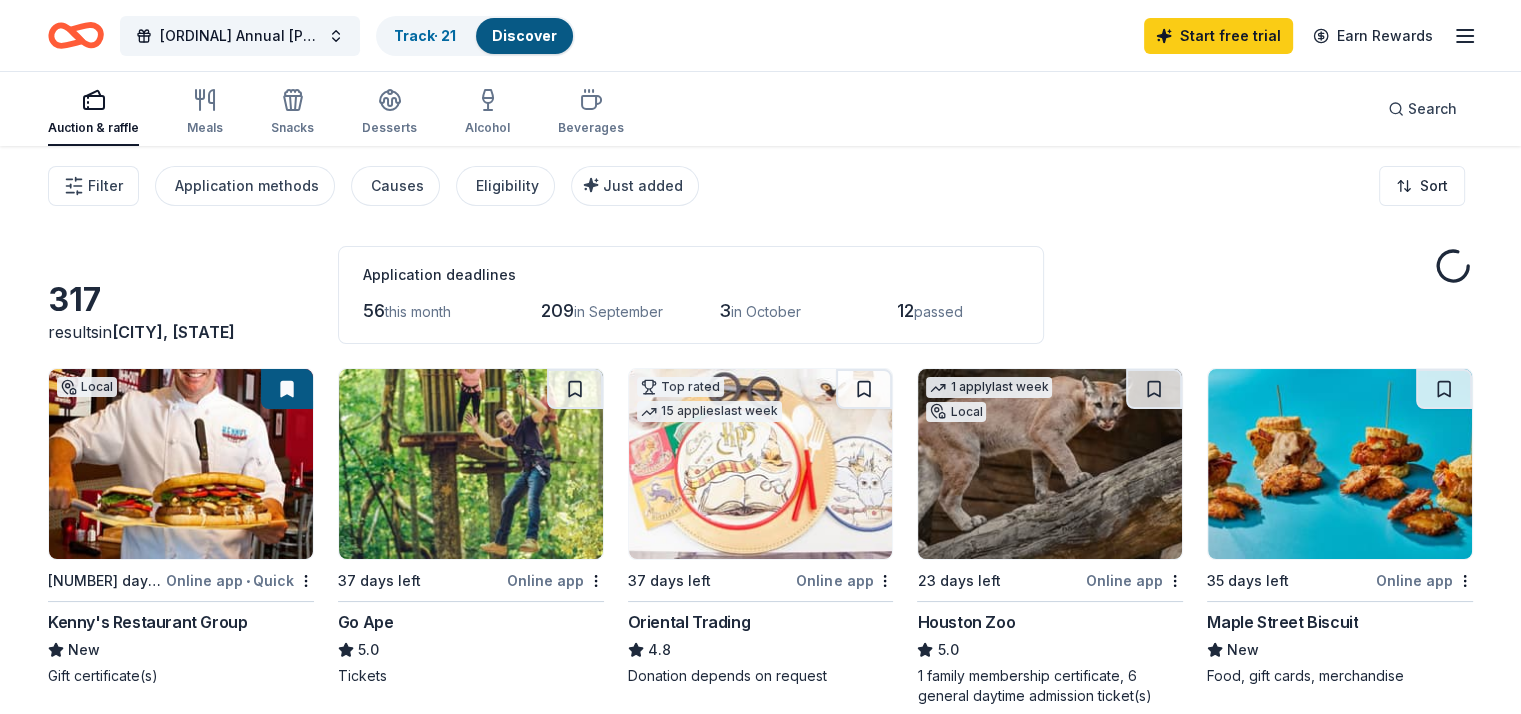 scroll, scrollTop: 0, scrollLeft: 0, axis: both 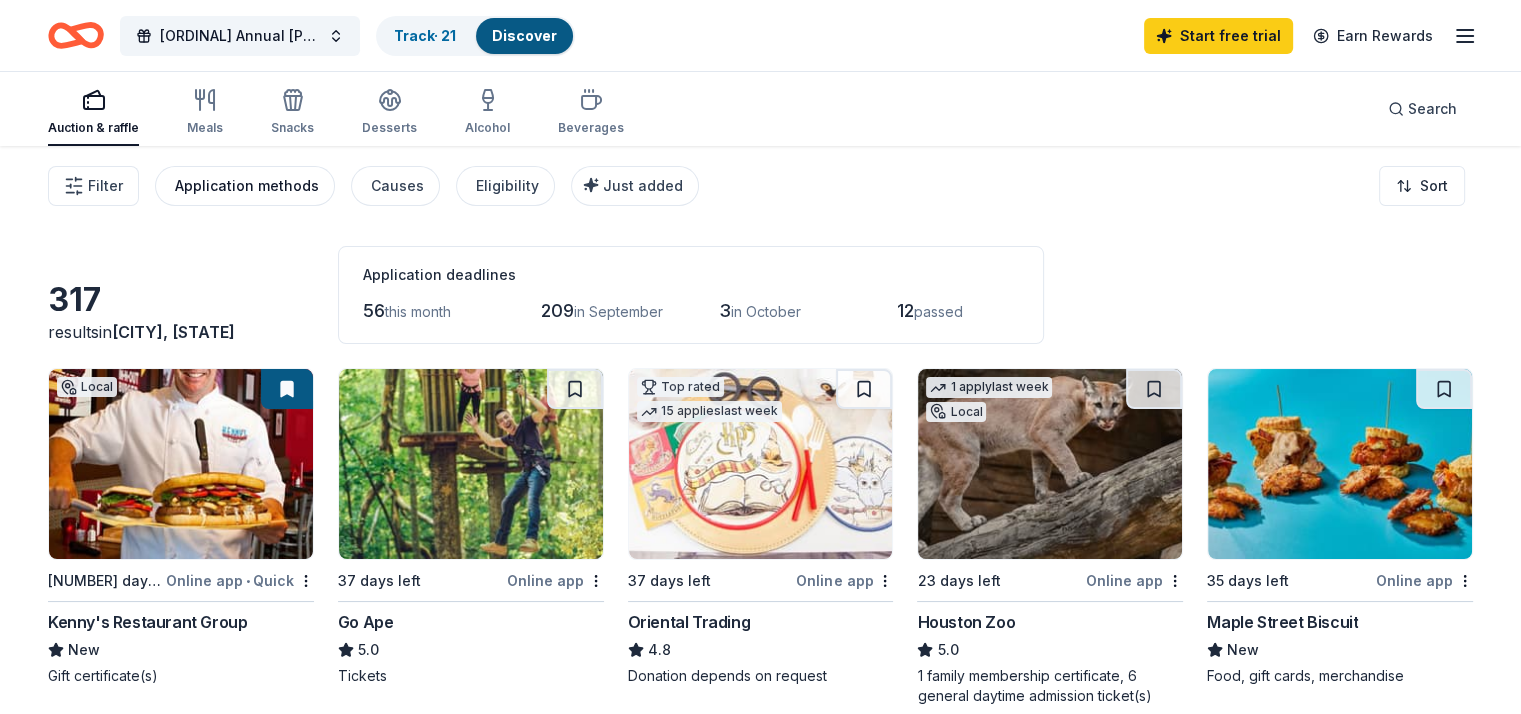 click on "Application methods" at bounding box center [247, 186] 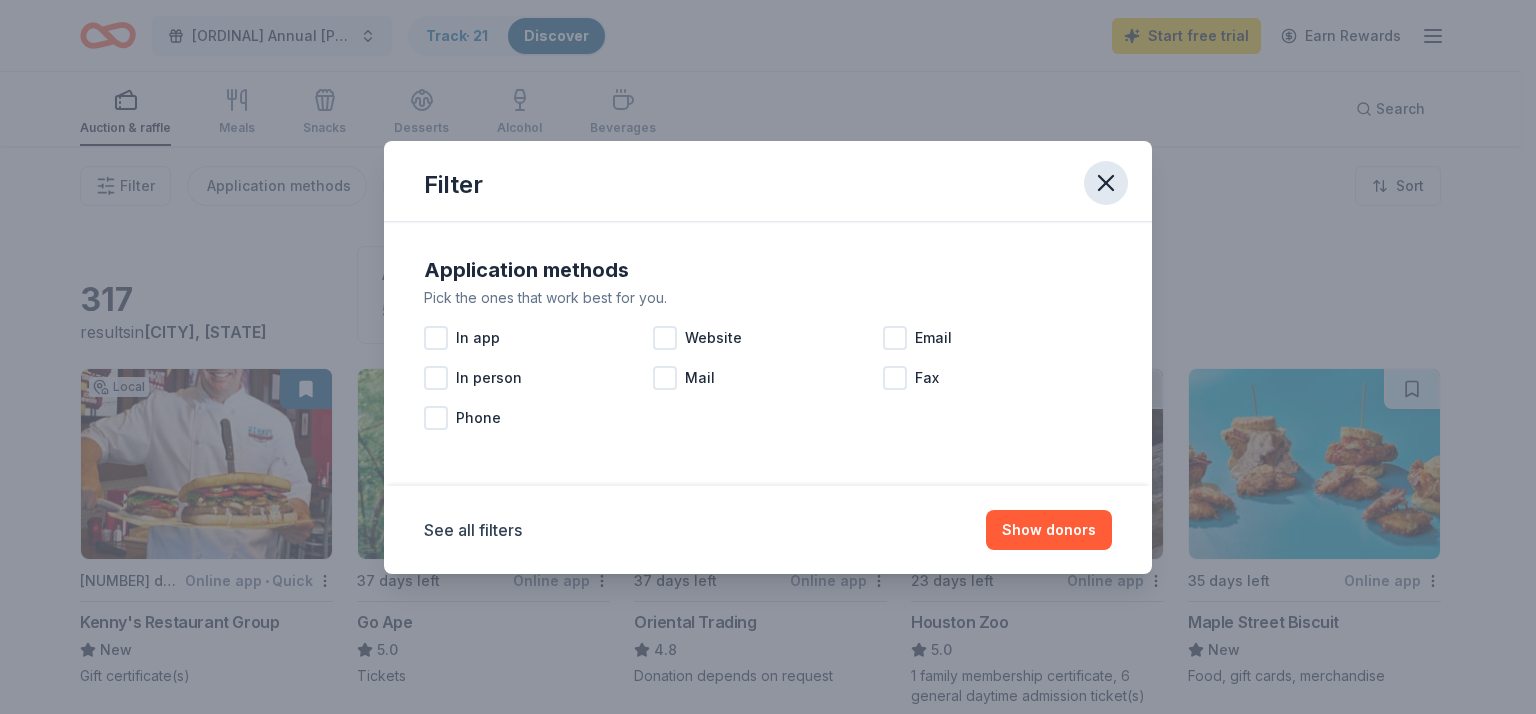 click 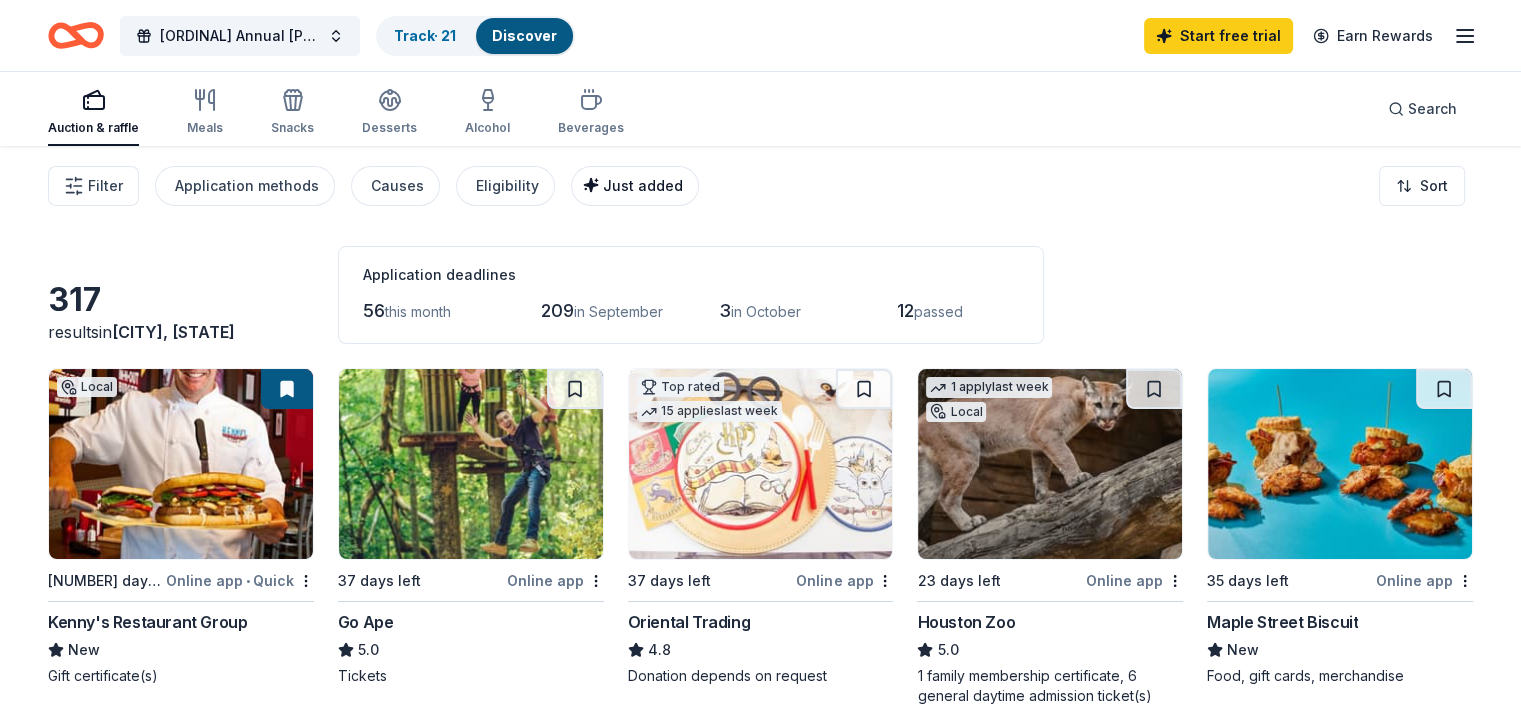click on "Just added" at bounding box center (643, 185) 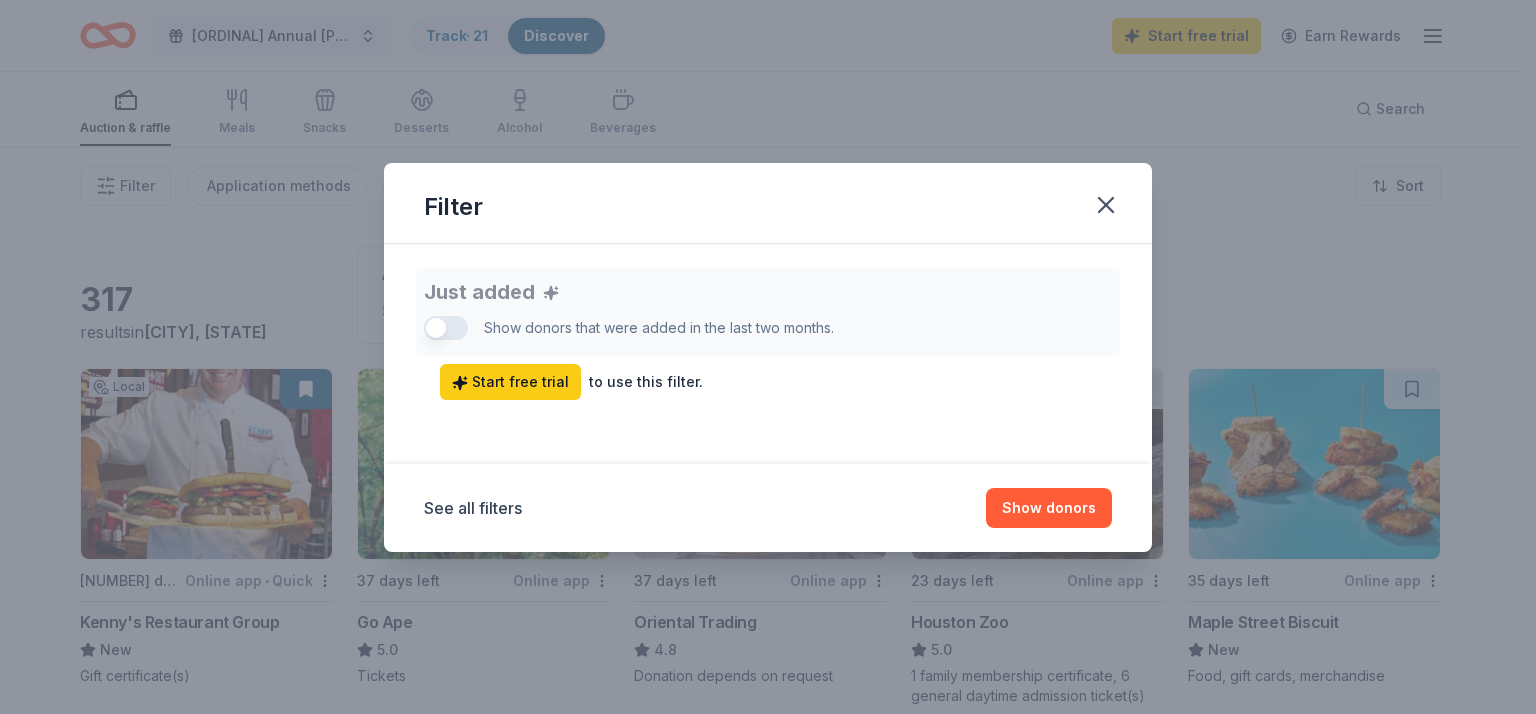 click on "Just added Show donors that were added in the last two months.   Start free  trial to use this filter." at bounding box center [768, 334] 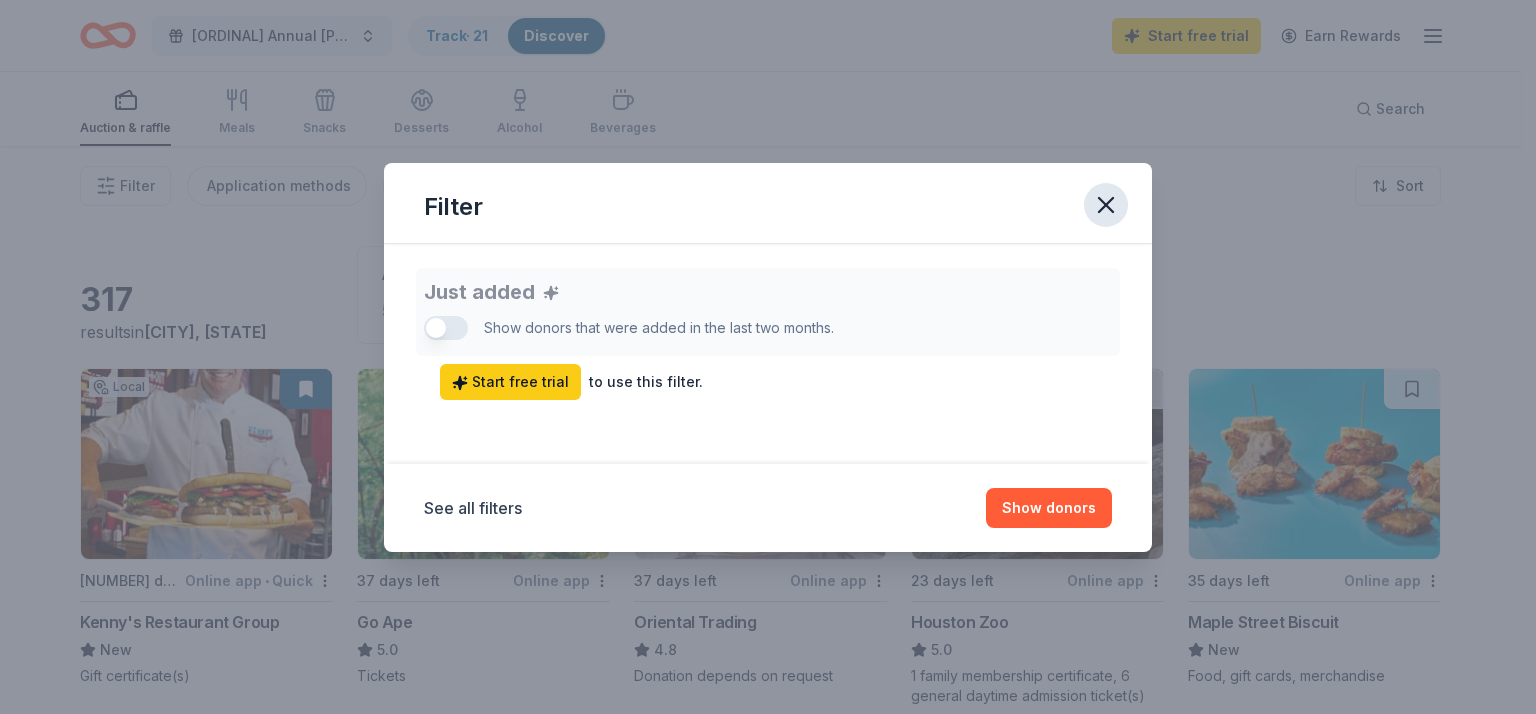 click 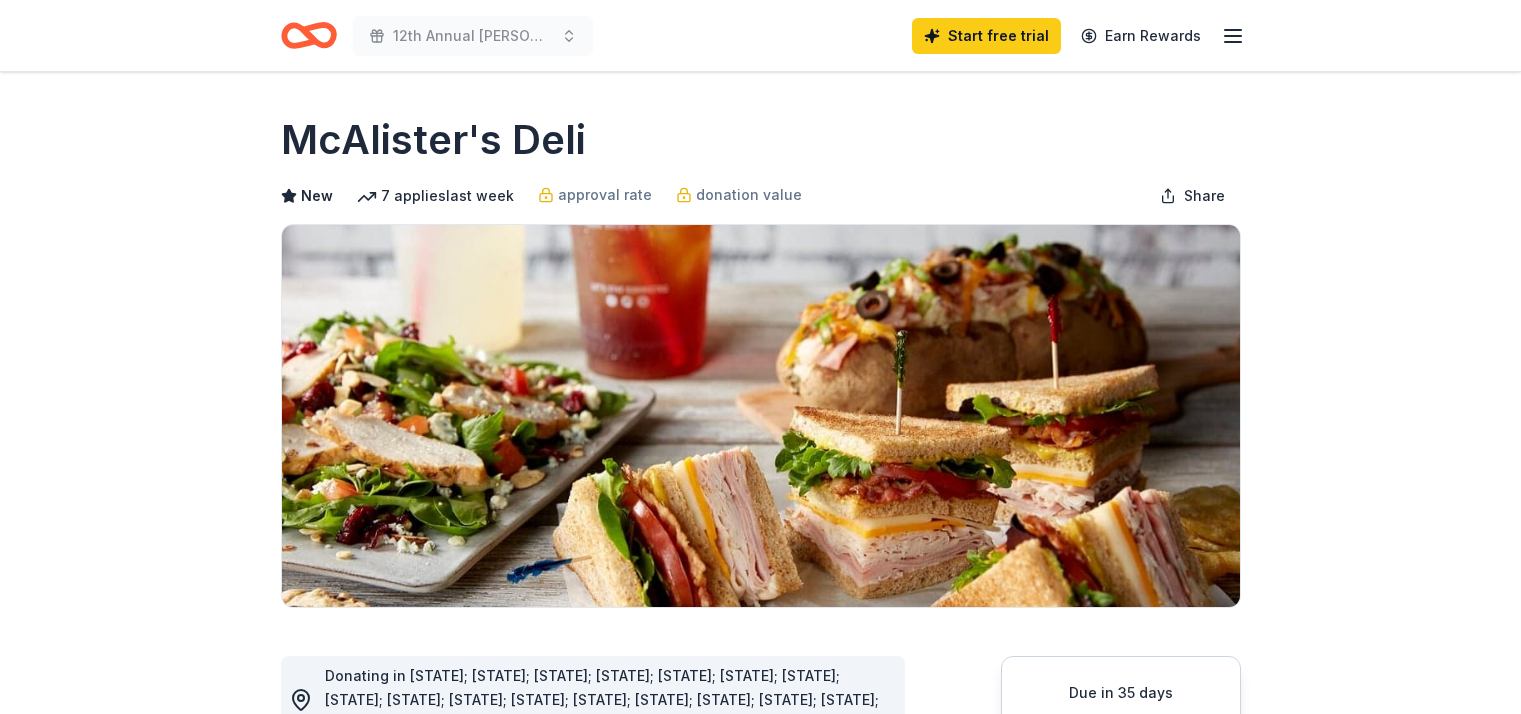 scroll, scrollTop: 0, scrollLeft: 0, axis: both 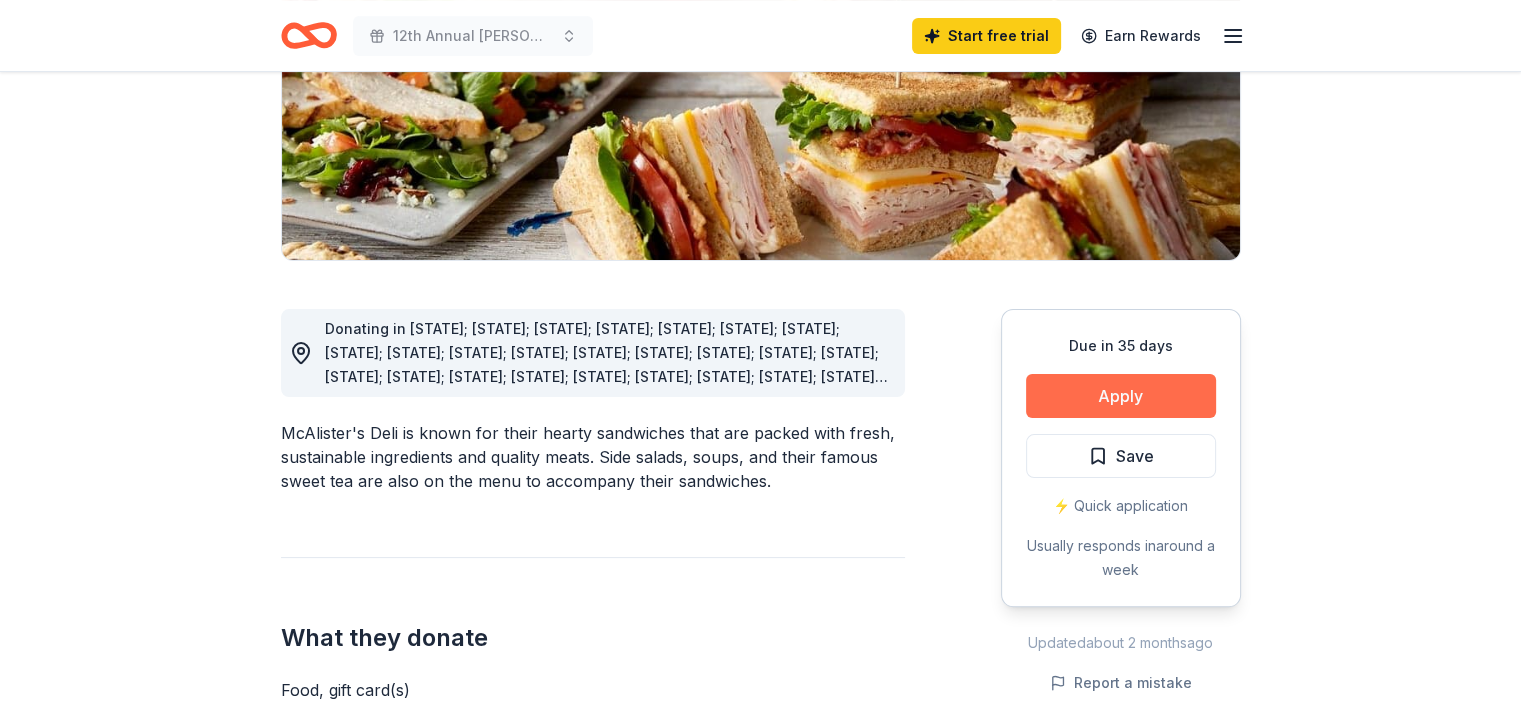 click on "Apply" at bounding box center [1121, 396] 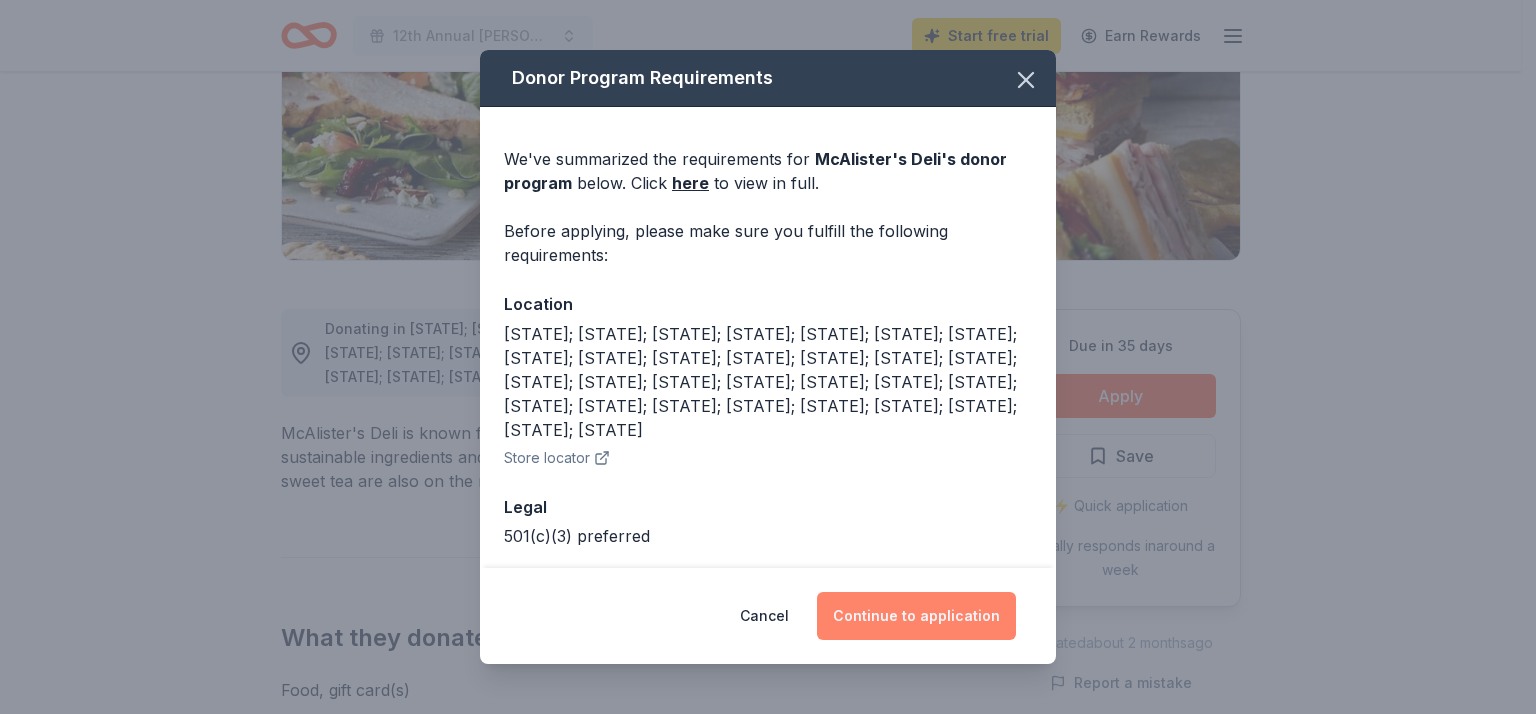 click on "Continue to application" at bounding box center (916, 616) 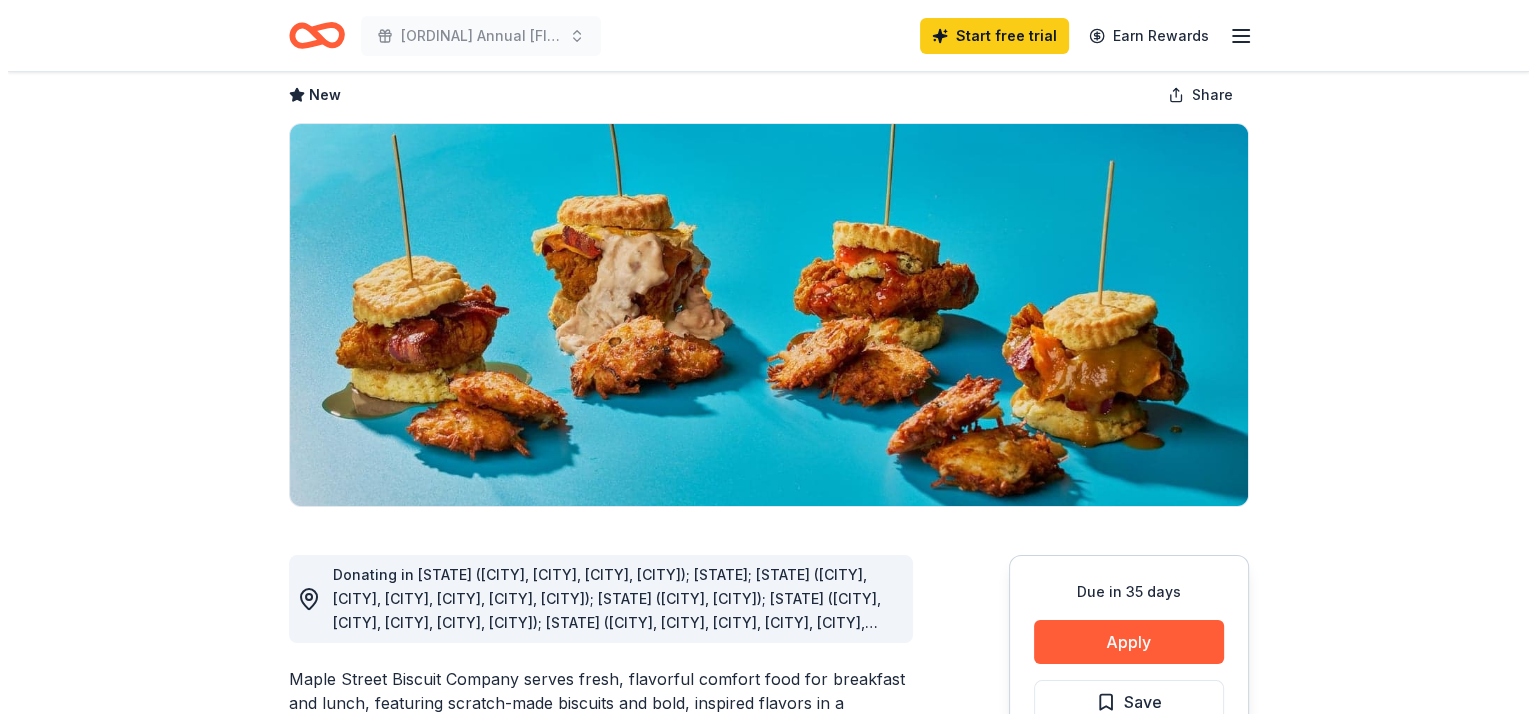 scroll, scrollTop: 320, scrollLeft: 0, axis: vertical 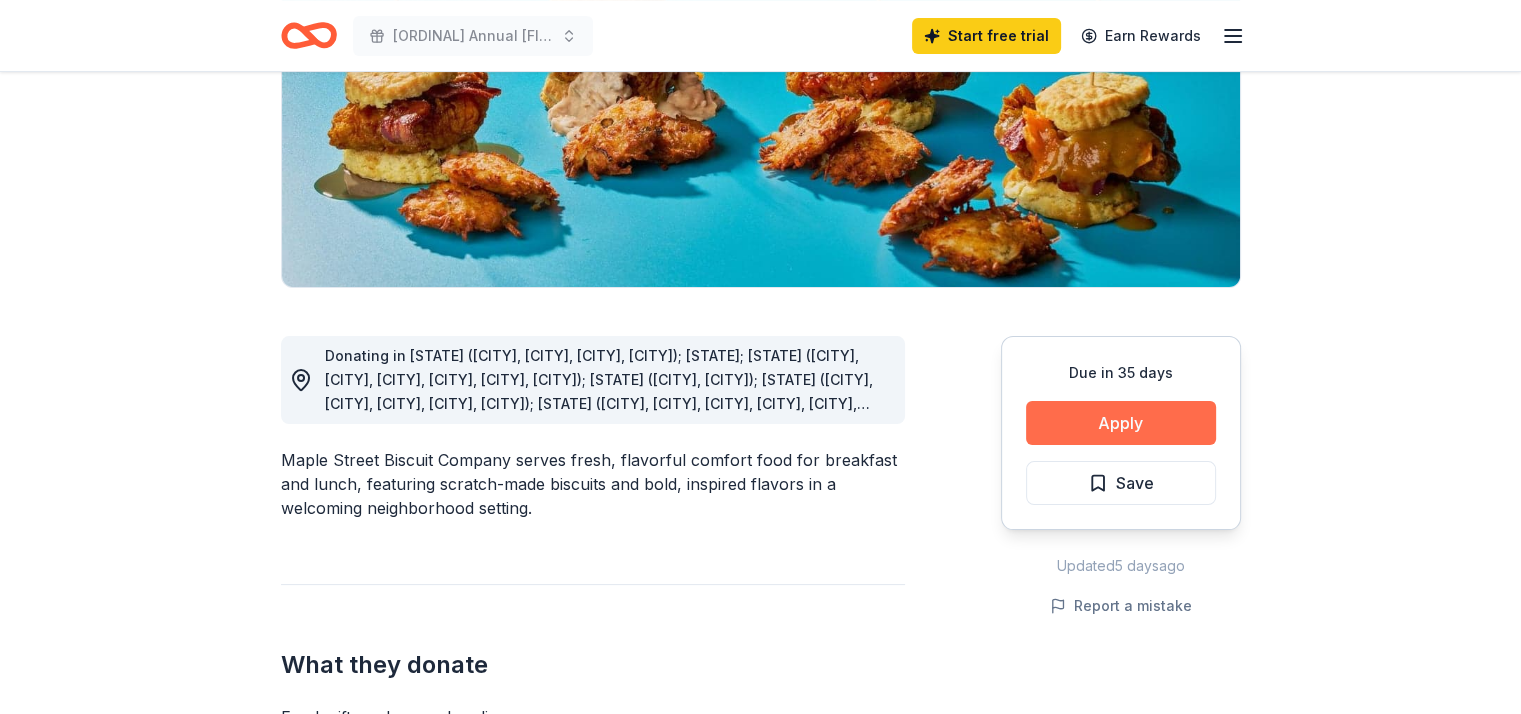 click on "Apply" at bounding box center [1121, 423] 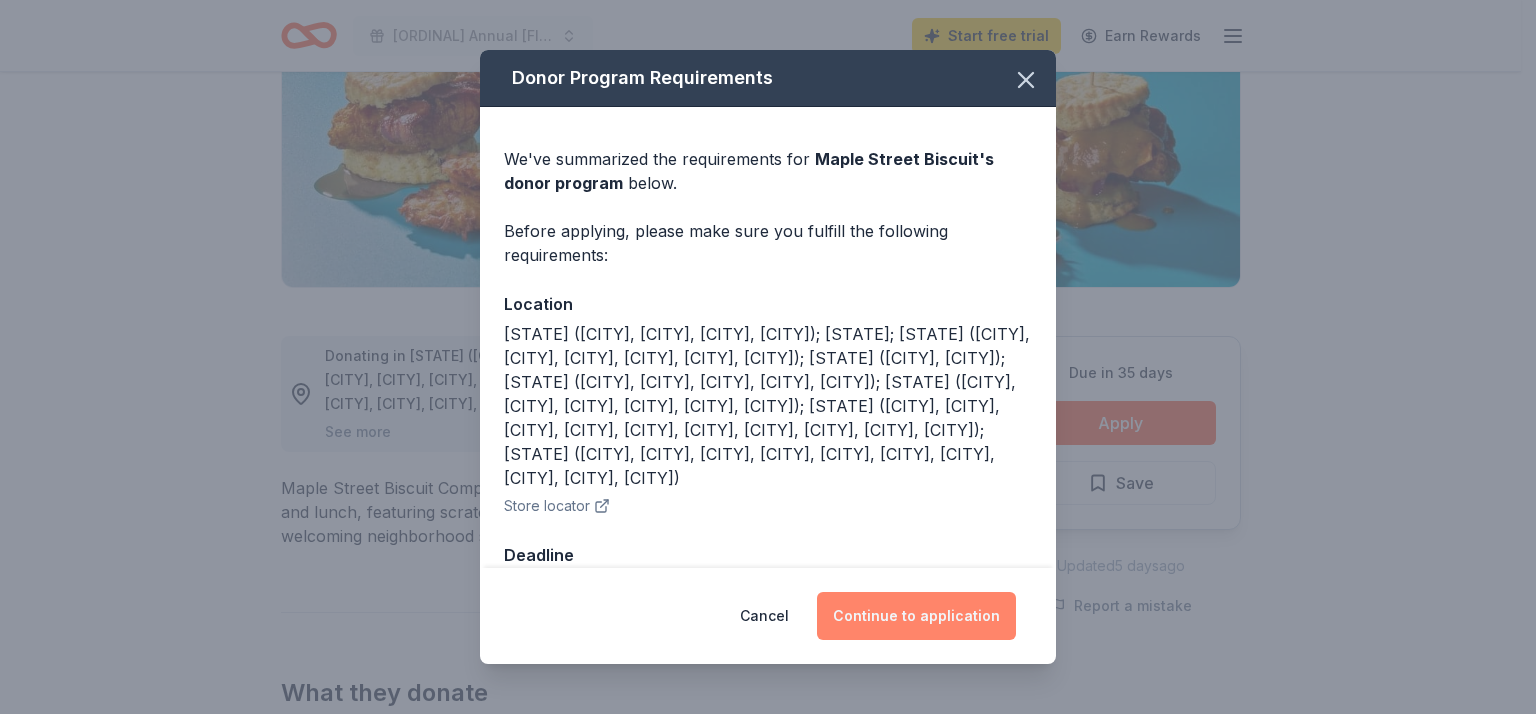 click on "Continue to application" at bounding box center [916, 616] 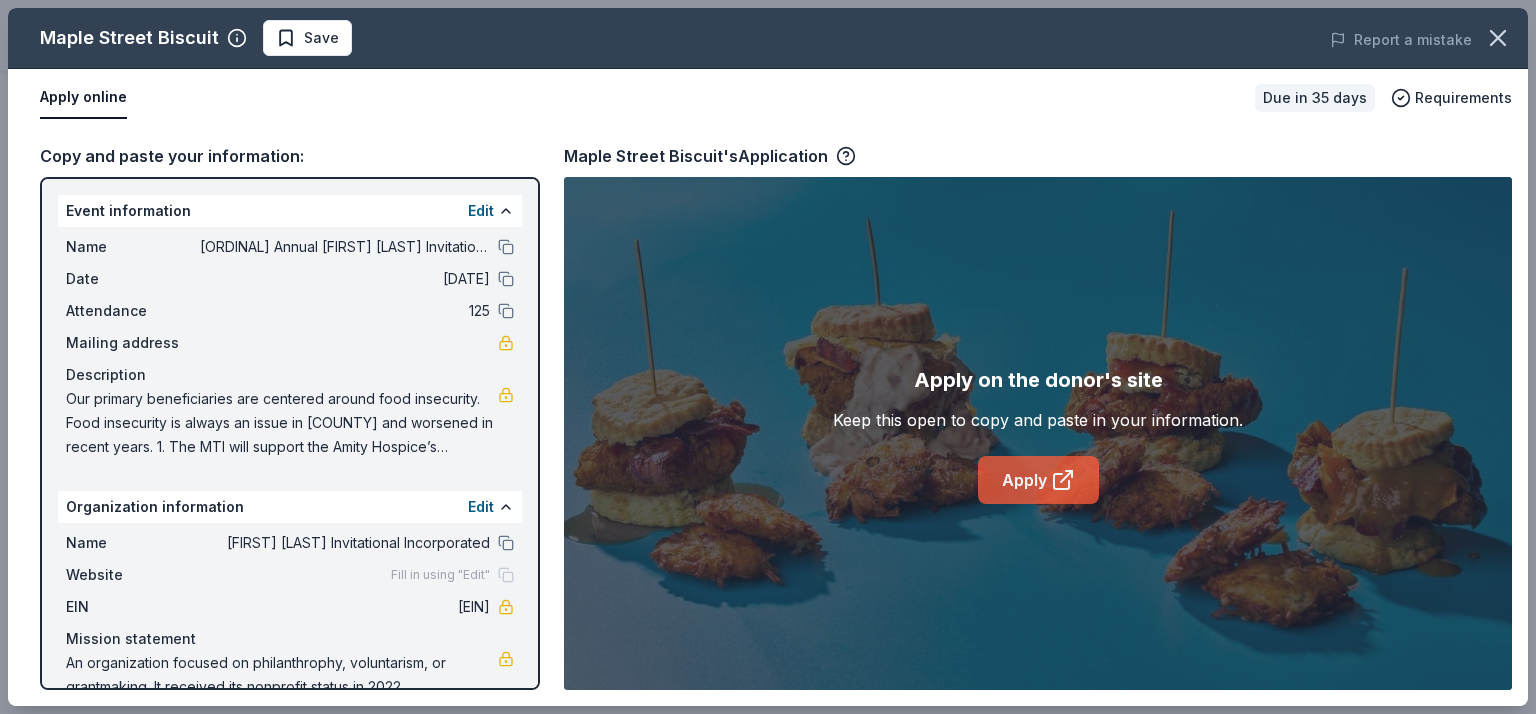 click on "Apply" at bounding box center (1038, 480) 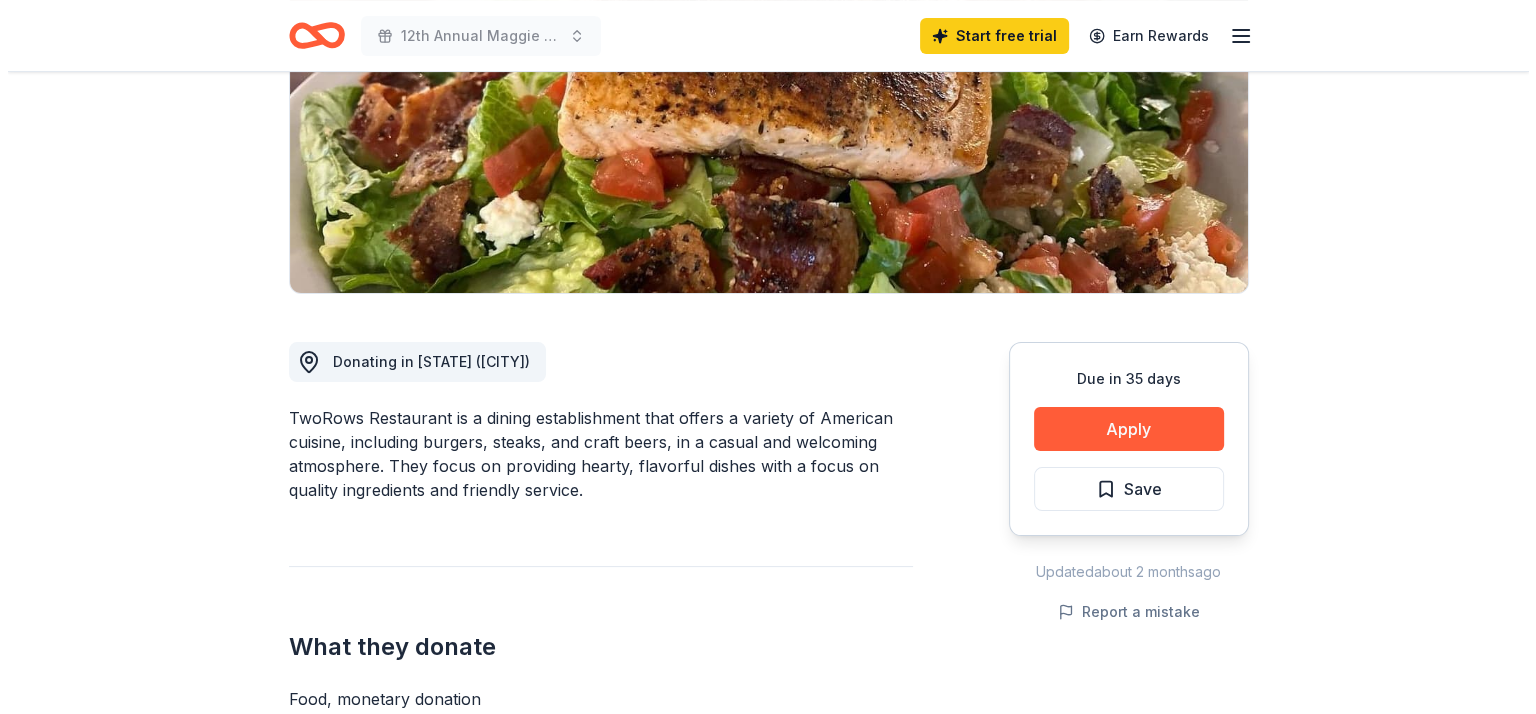 scroll, scrollTop: 320, scrollLeft: 0, axis: vertical 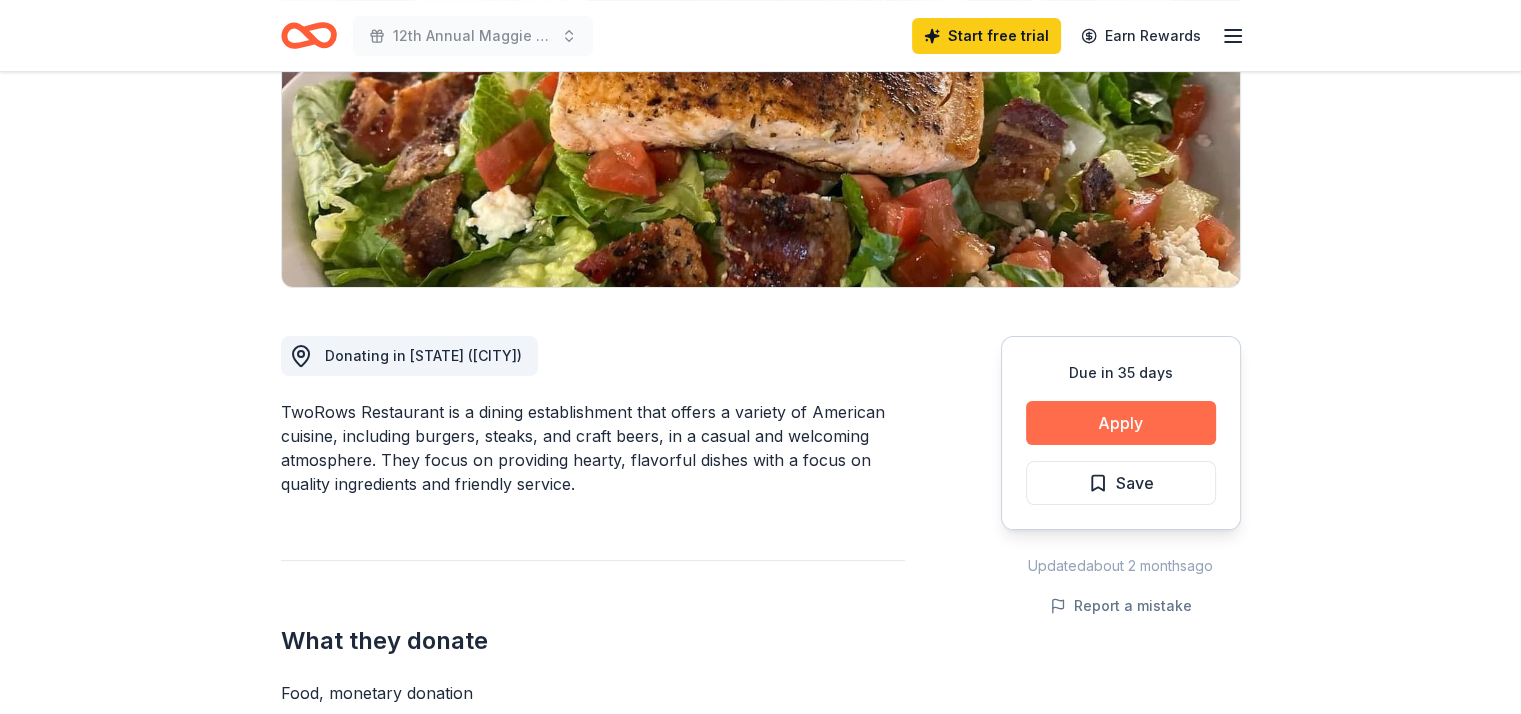 click on "Apply" at bounding box center (1121, 423) 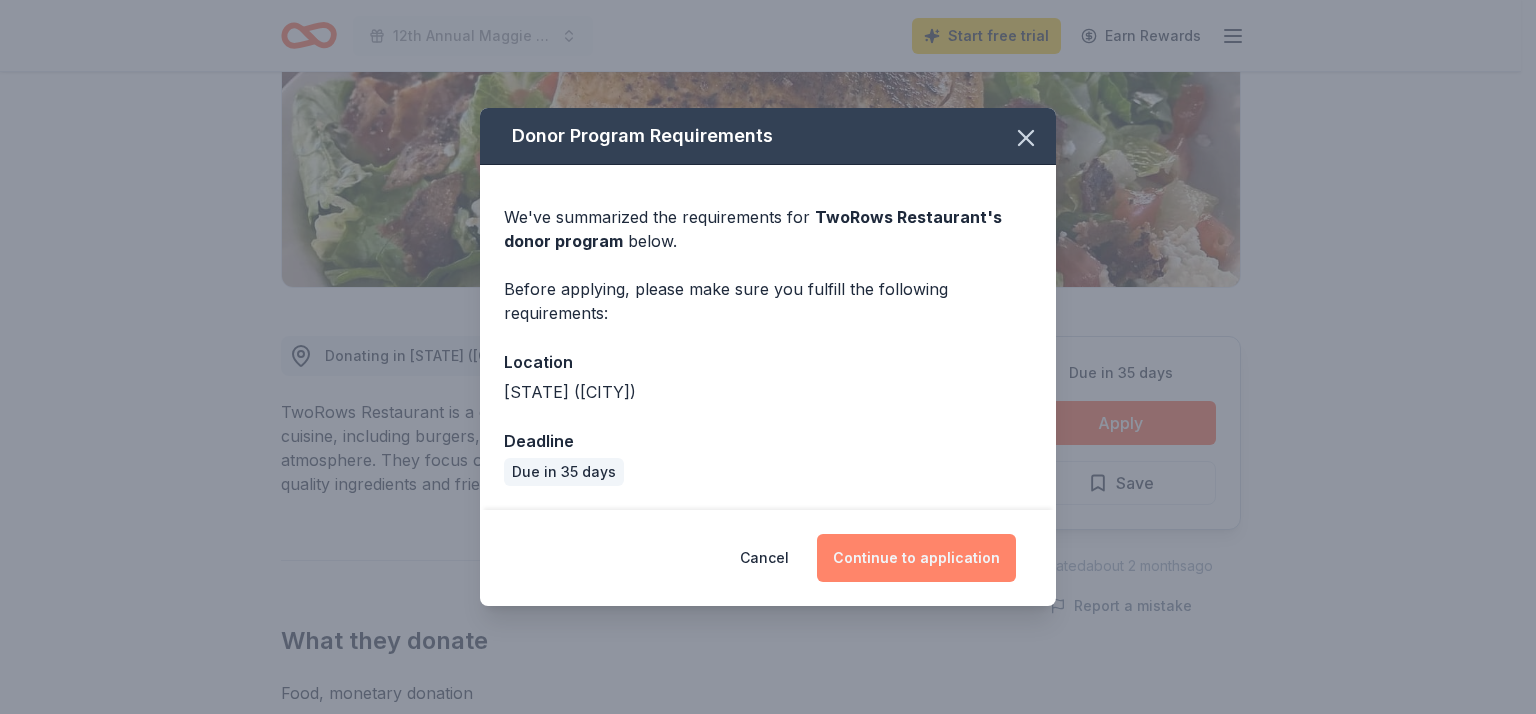 click on "Continue to application" at bounding box center (916, 558) 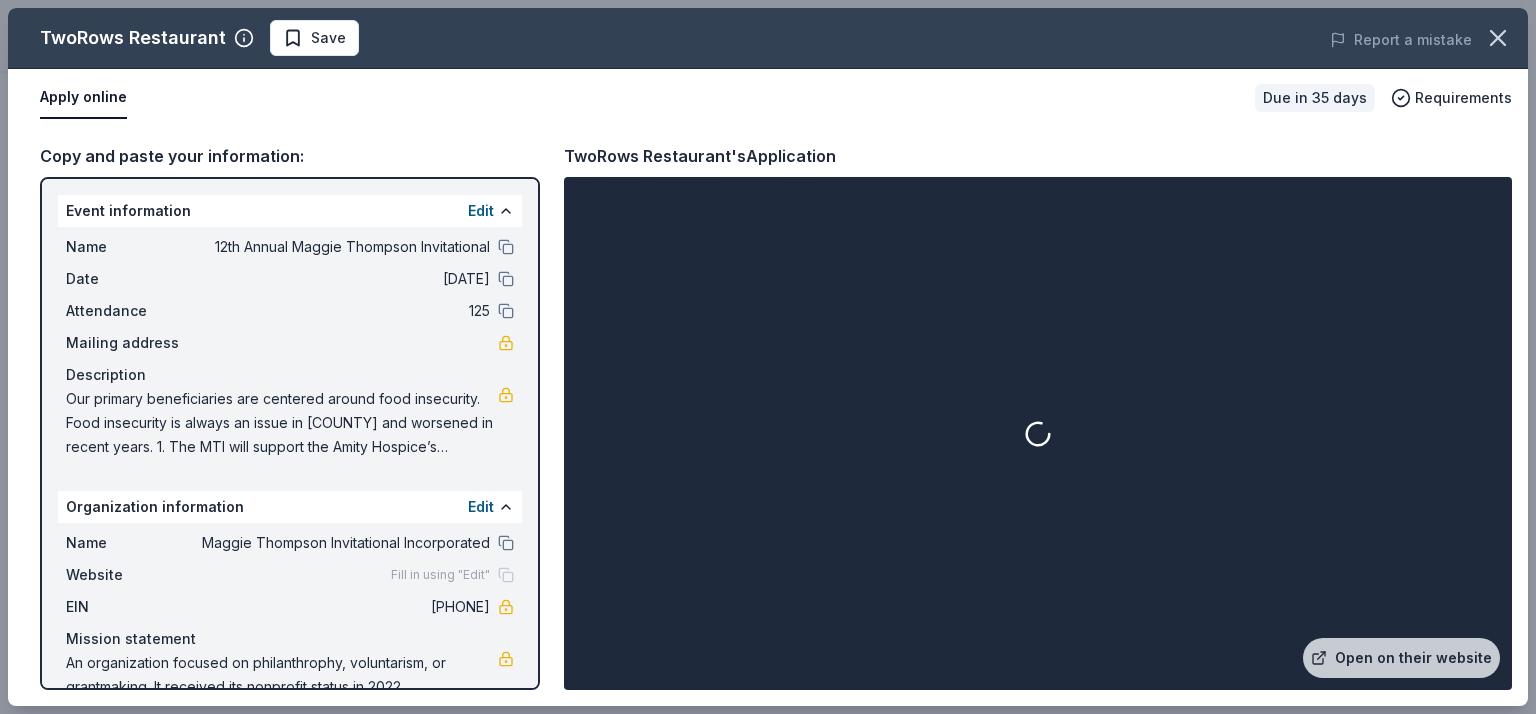 click at bounding box center (1038, 433) 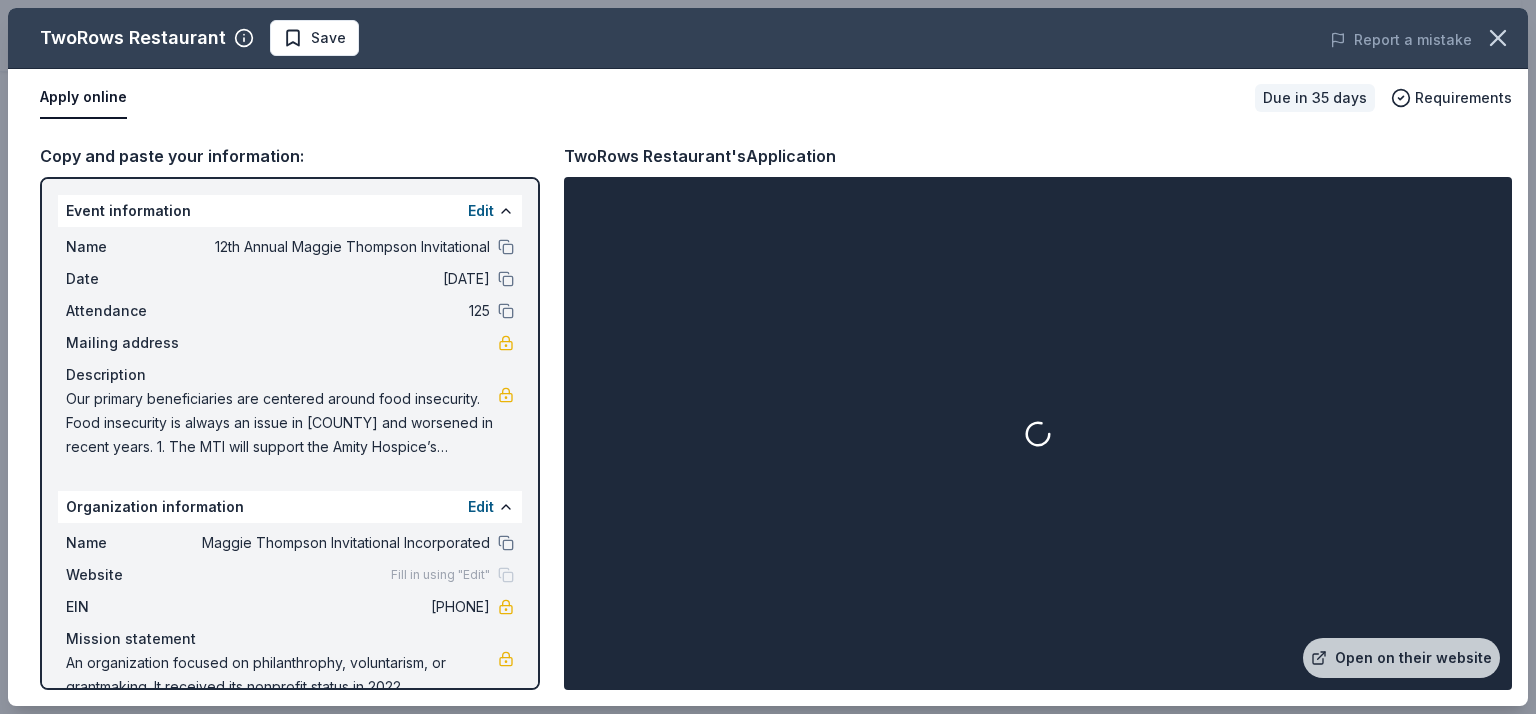 click at bounding box center (1038, 433) 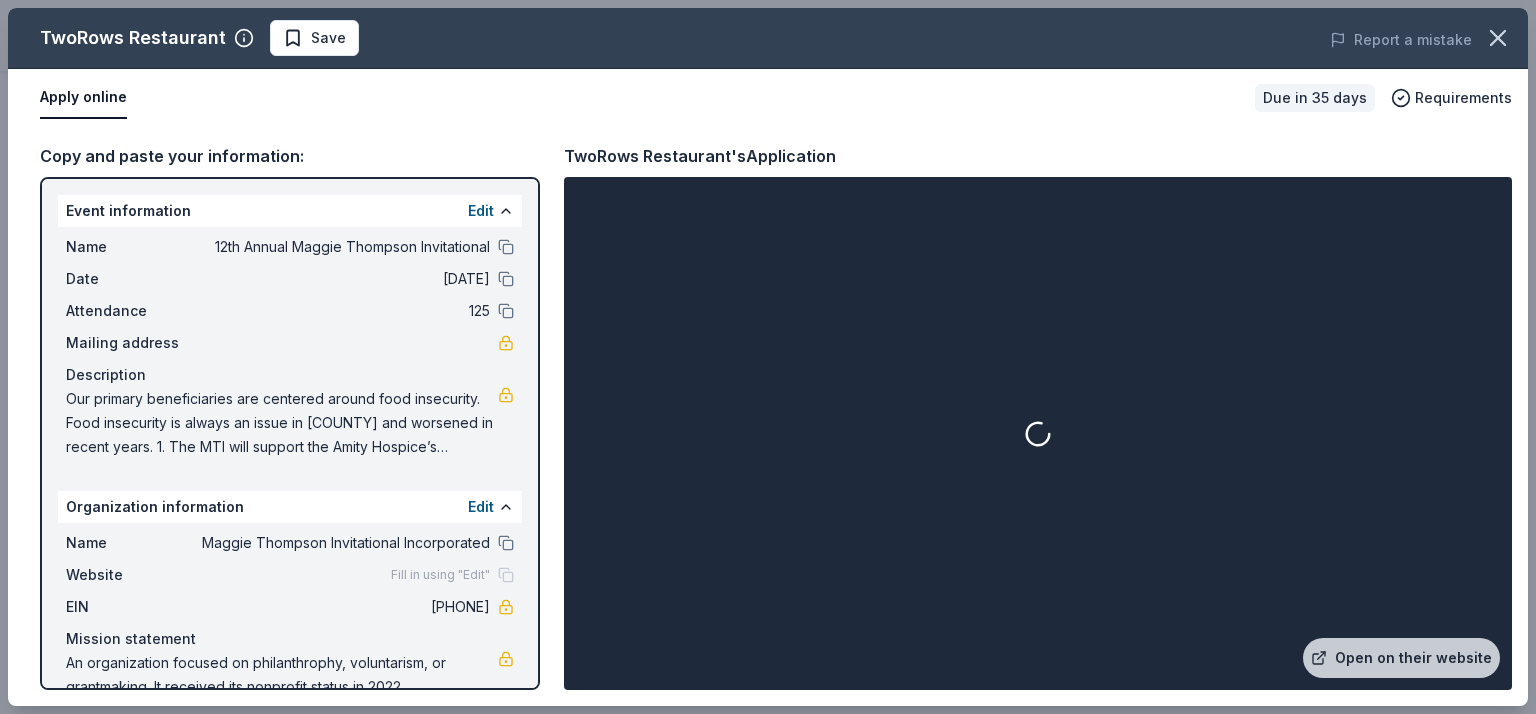 click on "Copy and paste your information: Event information Edit Name 12th Annual Maggie Thompson Invitational Date 10/06/25 Attendance 125 Mailing address Description Our primary beneficiaries are centered around food insecurity.  Food insecurity is always an issue in Collin County and worsened in recent years.
1. The MTI will support the Amity Hospice’s Thanksgiving Dinner Drive. Amity Hospice provides a complete Thanksgiving dinner for up to 30 families who have a member in hospice care.
2. The MTI will support the Community Garden Kitchen, which provides free meals in the setting of a local diner where the patrons can "dine with dignity." It also provides working experience for volunteer cooks, servers, and hostesses who can parlay that experience into paying employment.
3. Our newest beneficiary is La Tiendita, which is a nonprofit grocery store serving East McKinney.
4. Finally, we reserve $1,000 to perform ten small Random Acts of Kindness whenever the occasion presents itself. "
Edit Name EIN" at bounding box center [768, 416] 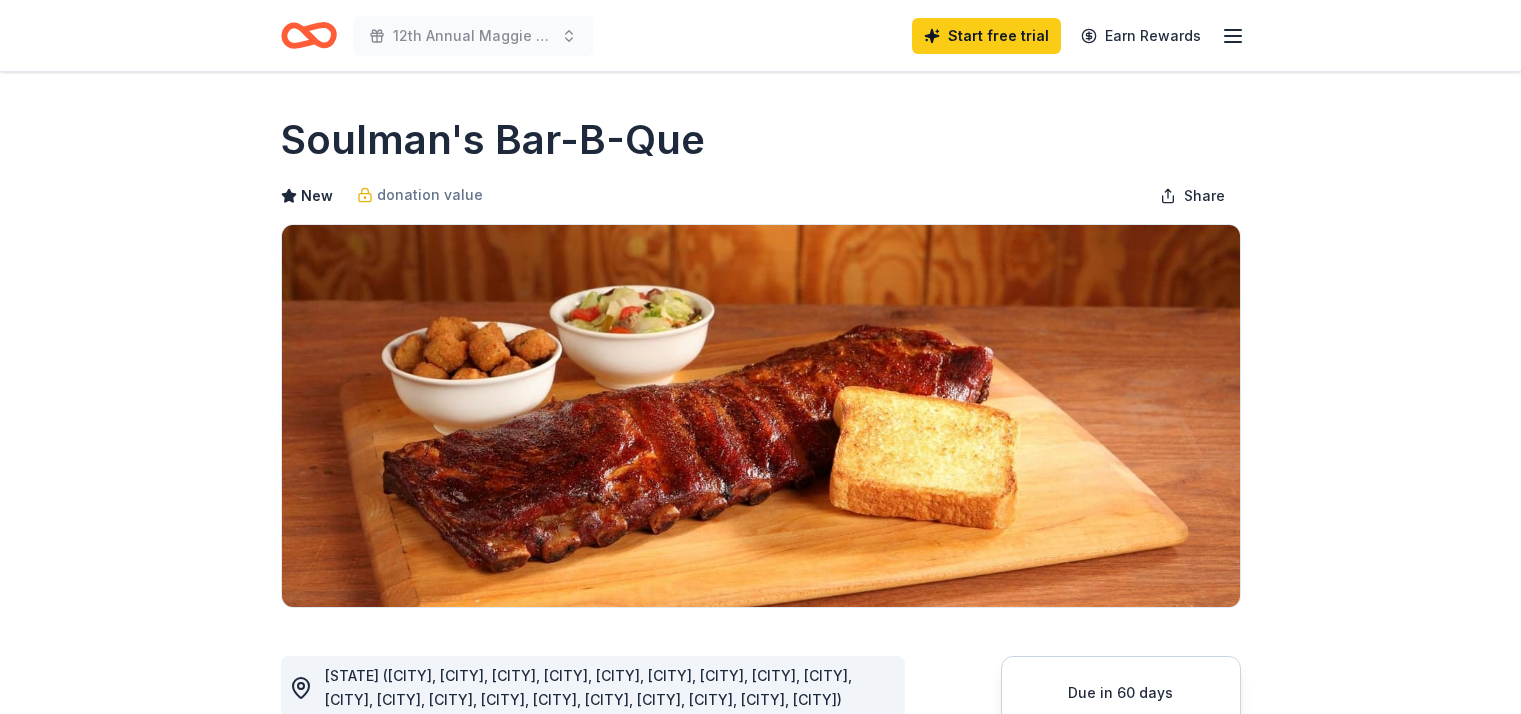 scroll, scrollTop: 0, scrollLeft: 0, axis: both 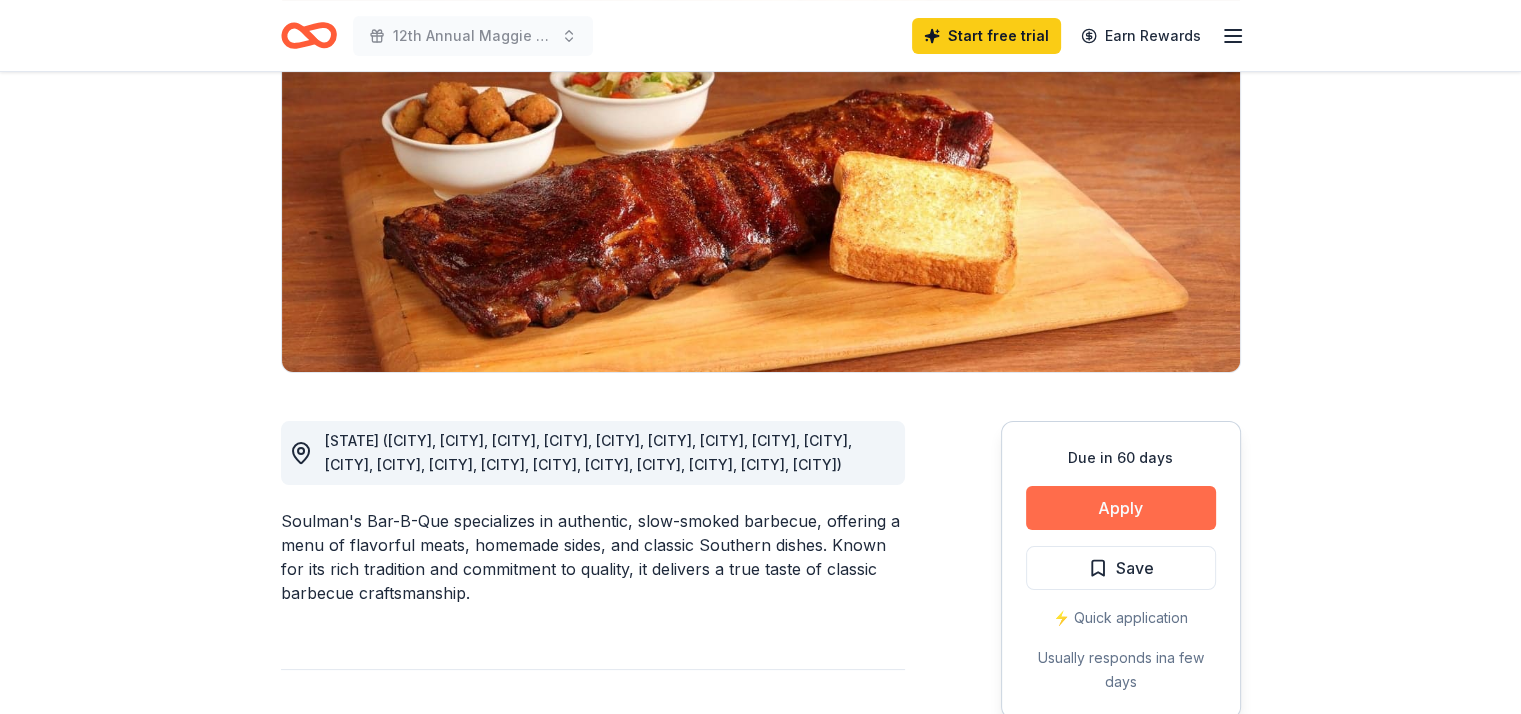 click on "Apply" at bounding box center [1121, 508] 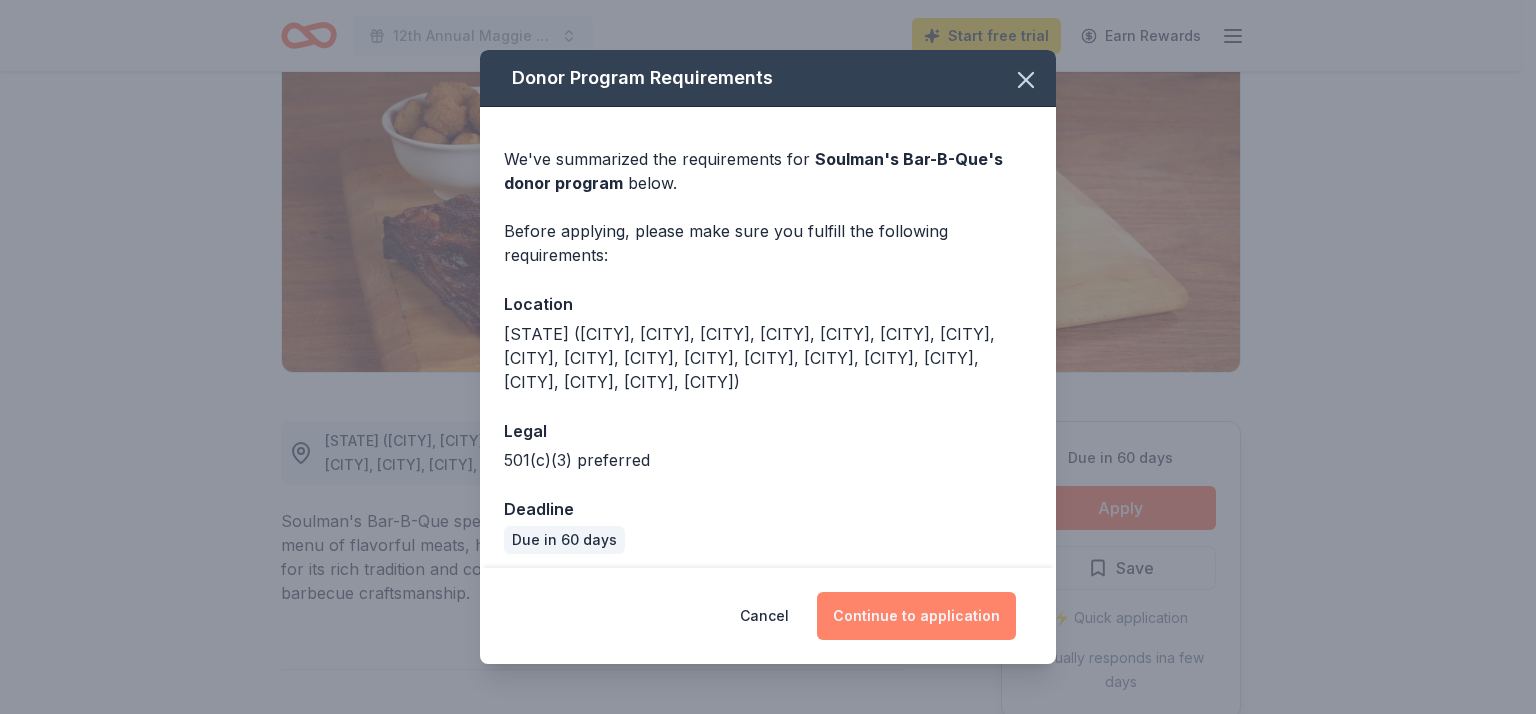 click on "Continue to application" at bounding box center (916, 616) 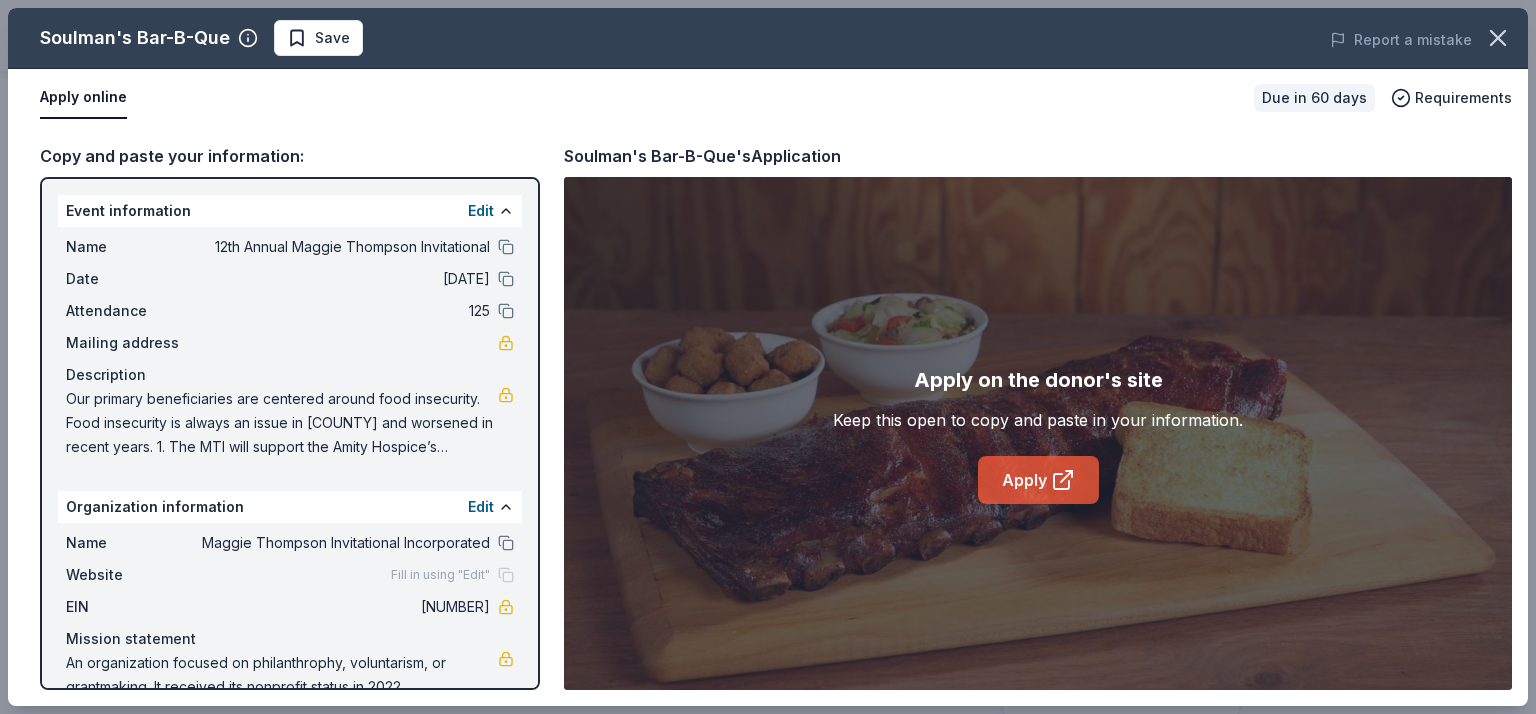 click on "Apply" at bounding box center (1038, 480) 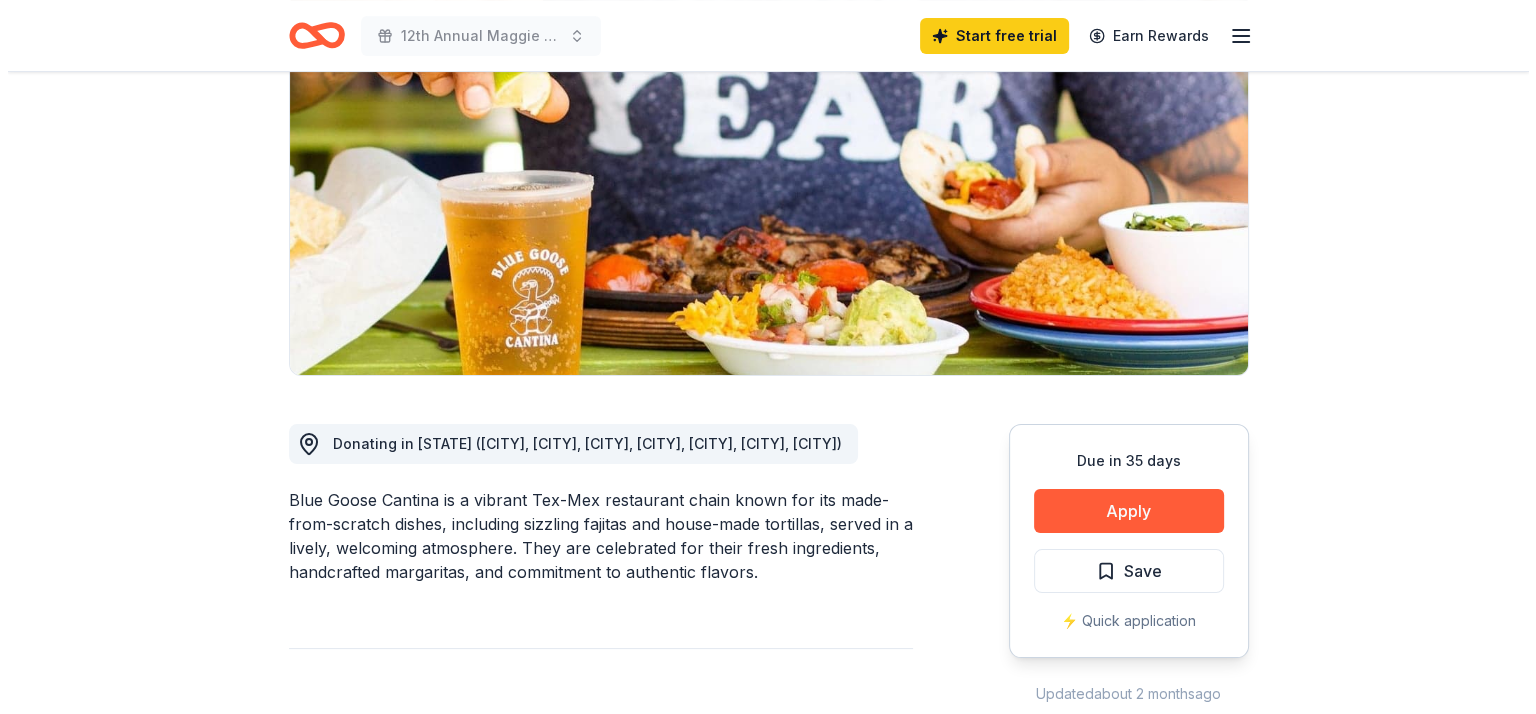 scroll, scrollTop: 280, scrollLeft: 0, axis: vertical 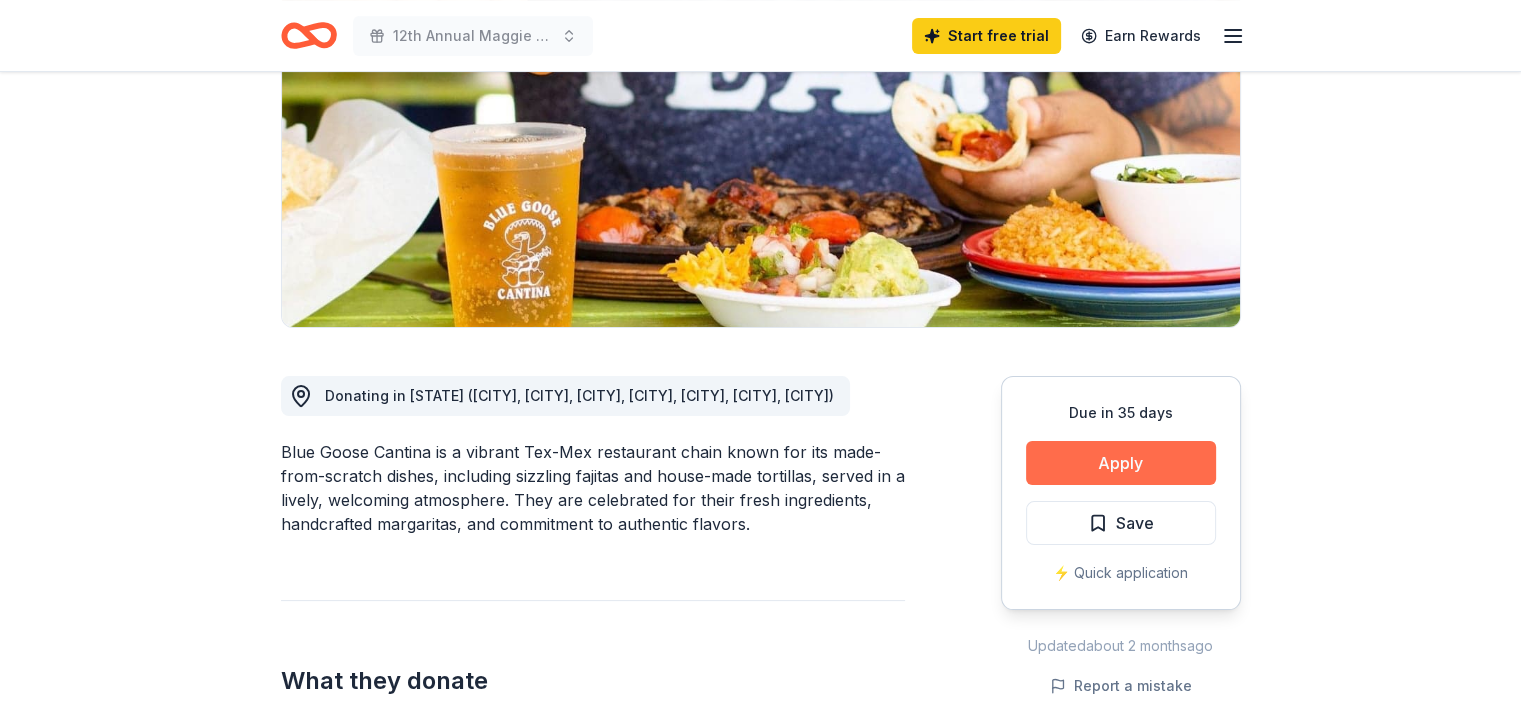 click on "Apply" at bounding box center [1121, 463] 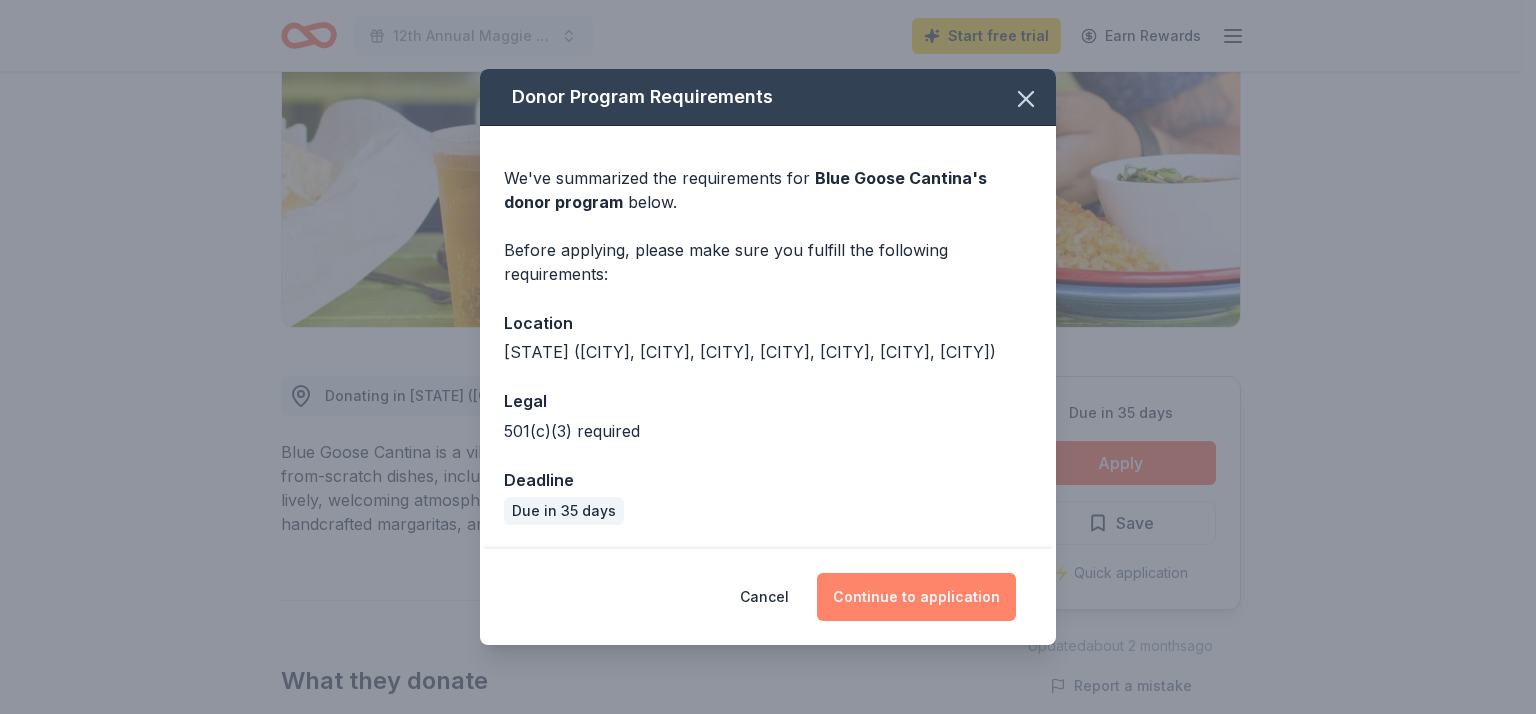 click on "Continue to application" at bounding box center [916, 597] 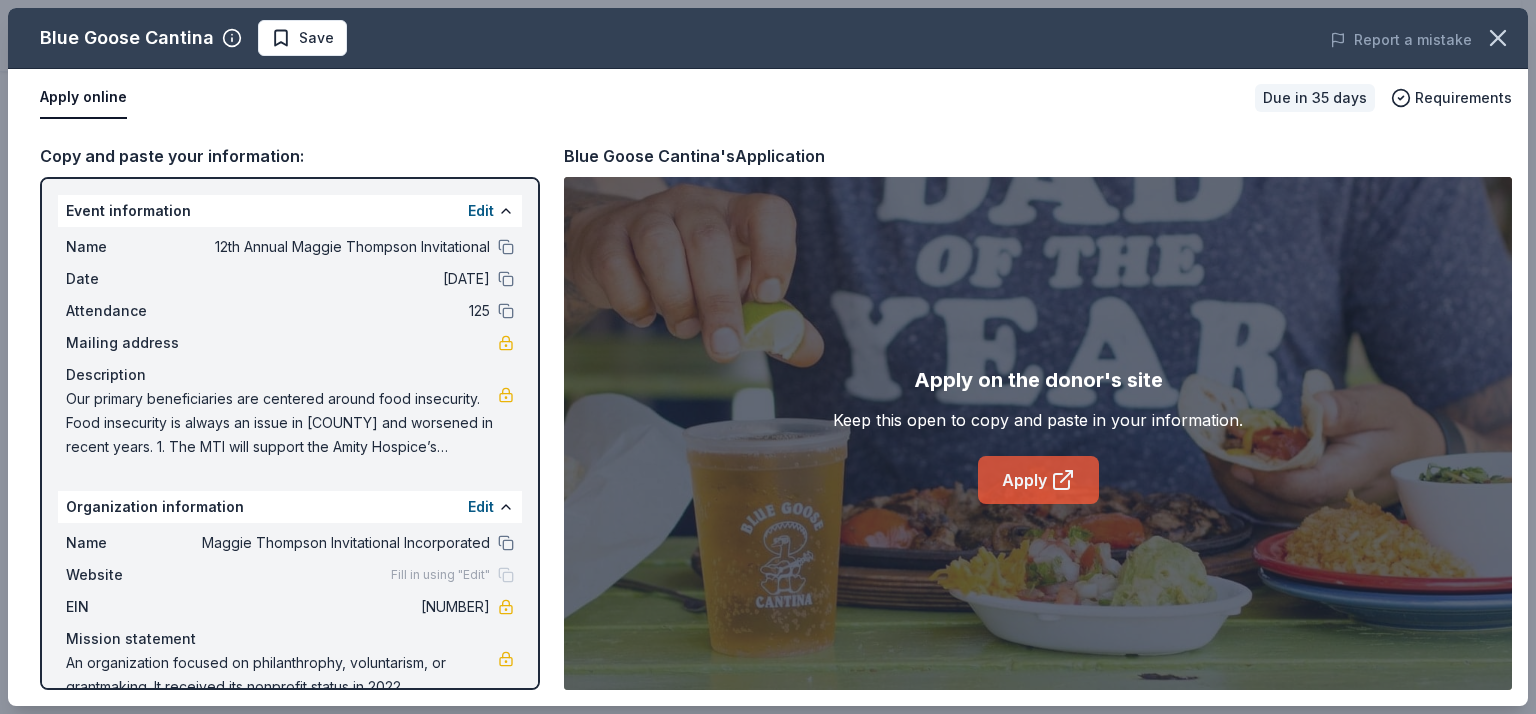 click on "Apply" at bounding box center [1038, 480] 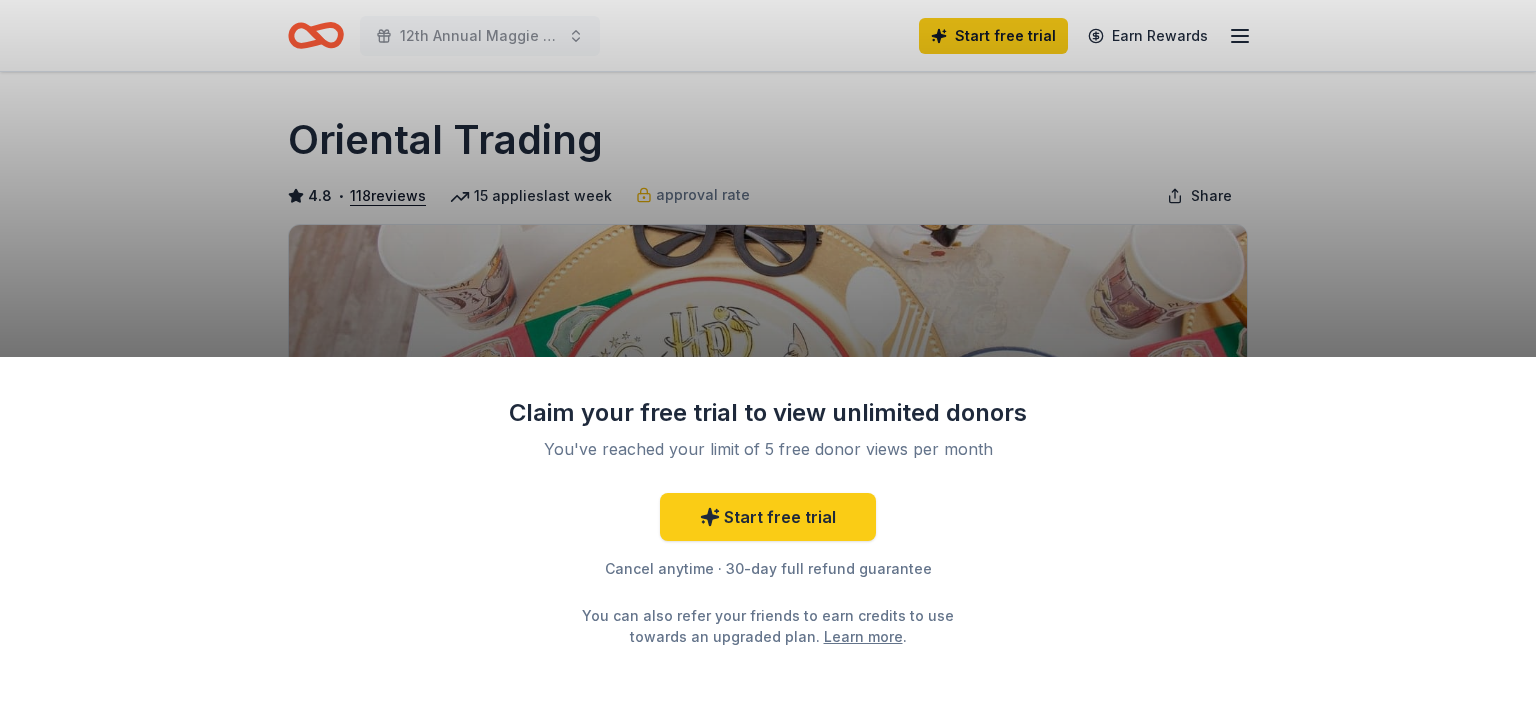 scroll, scrollTop: 0, scrollLeft: 0, axis: both 